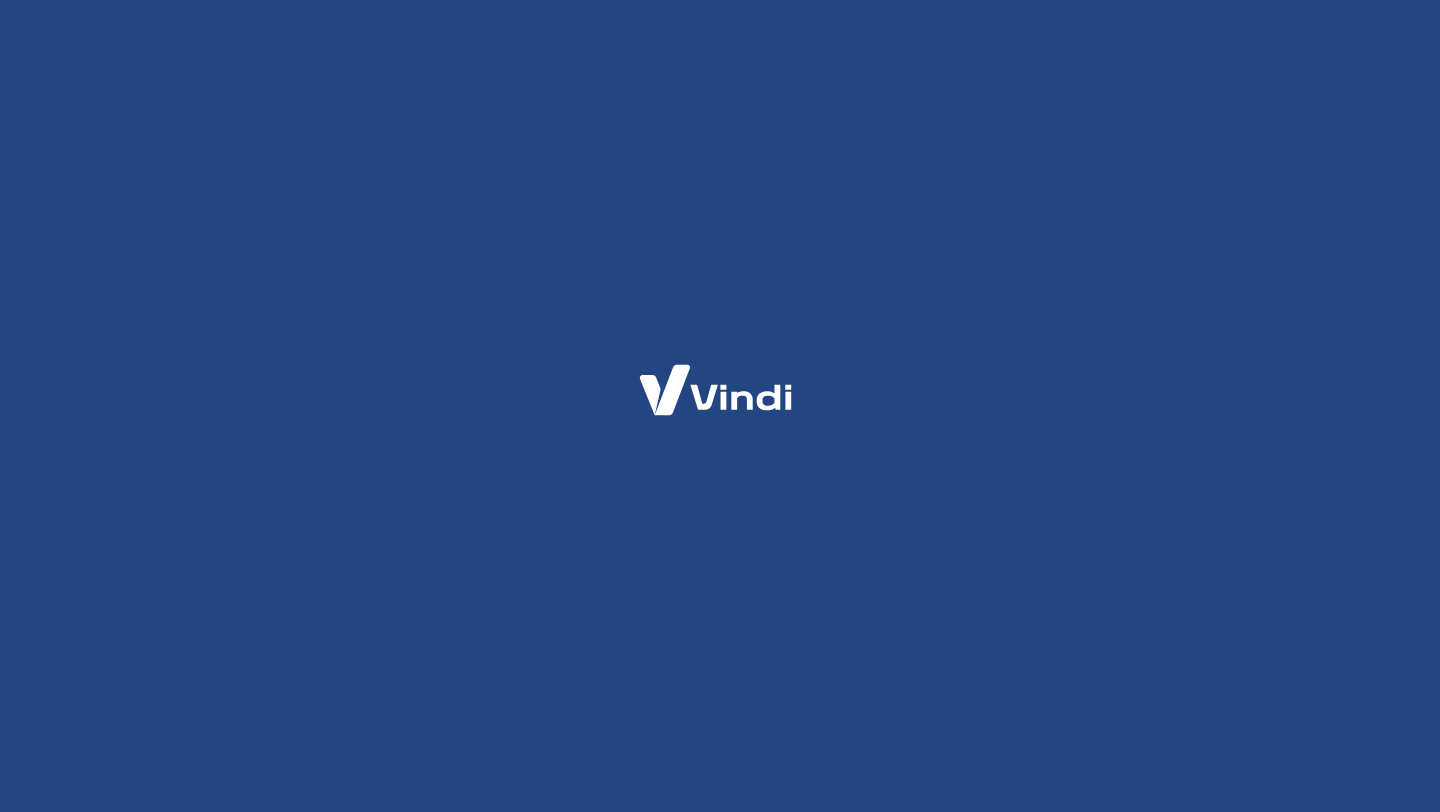scroll, scrollTop: 0, scrollLeft: 0, axis: both 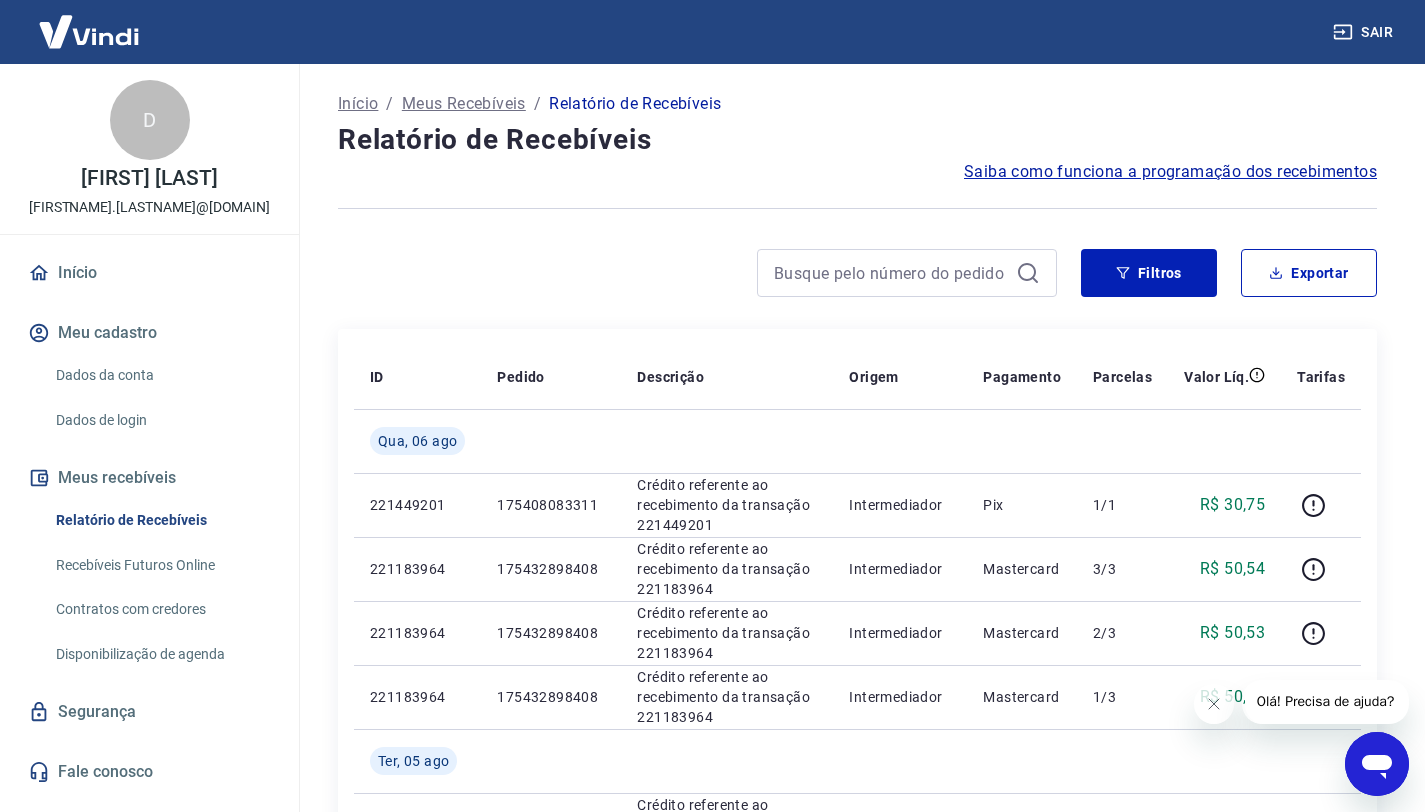 click on "Relatório de Recebíveis" at bounding box center [161, 520] 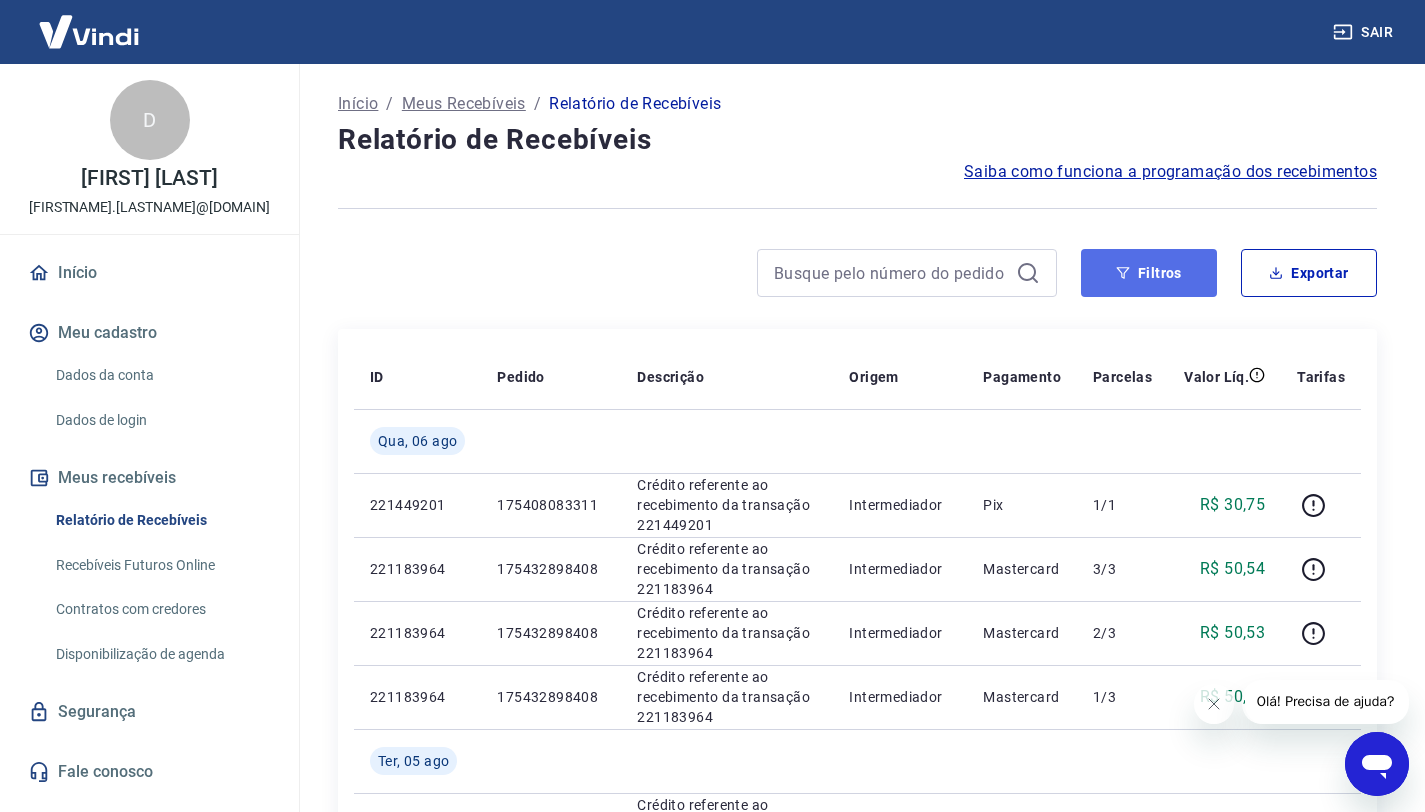 click on "Filtros" at bounding box center (1149, 273) 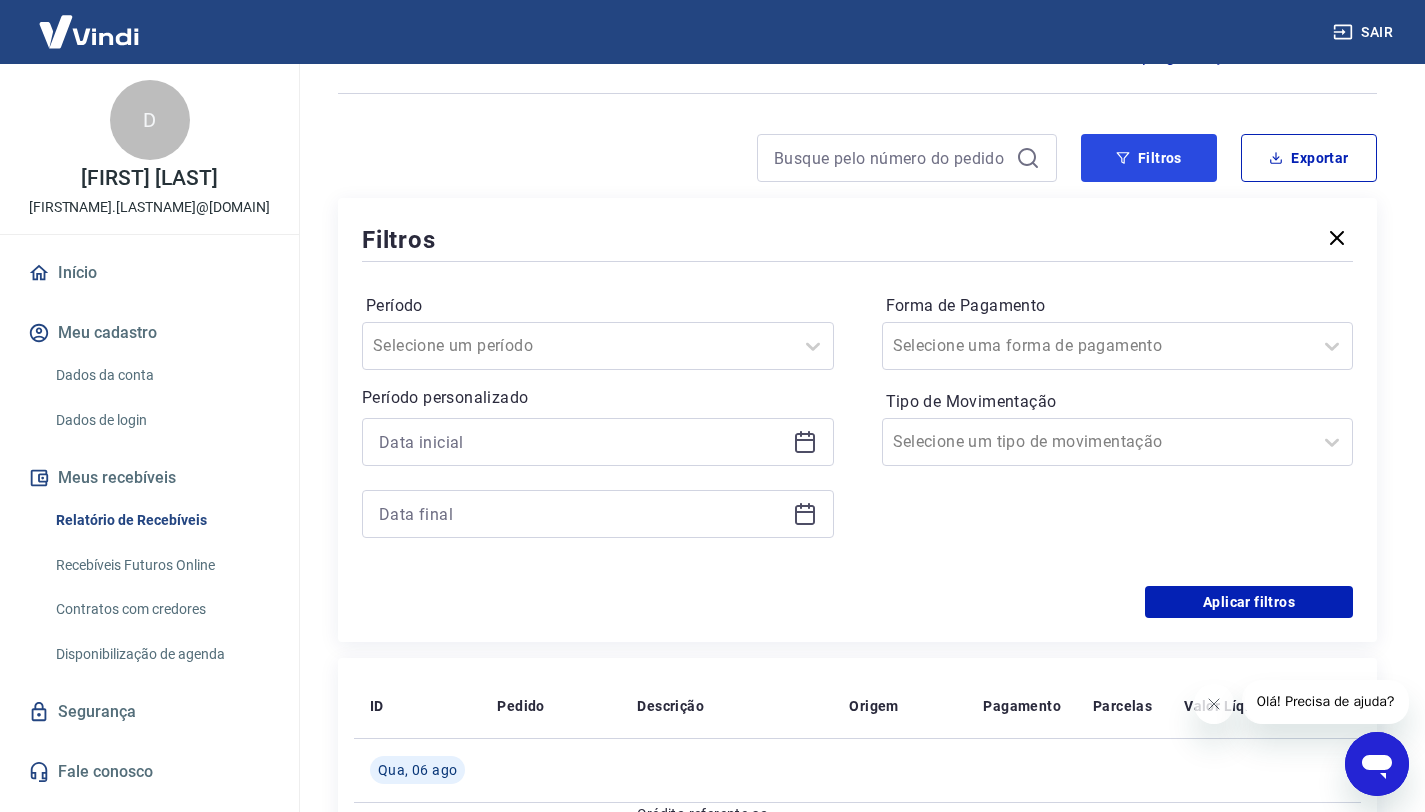 scroll, scrollTop: 123, scrollLeft: 0, axis: vertical 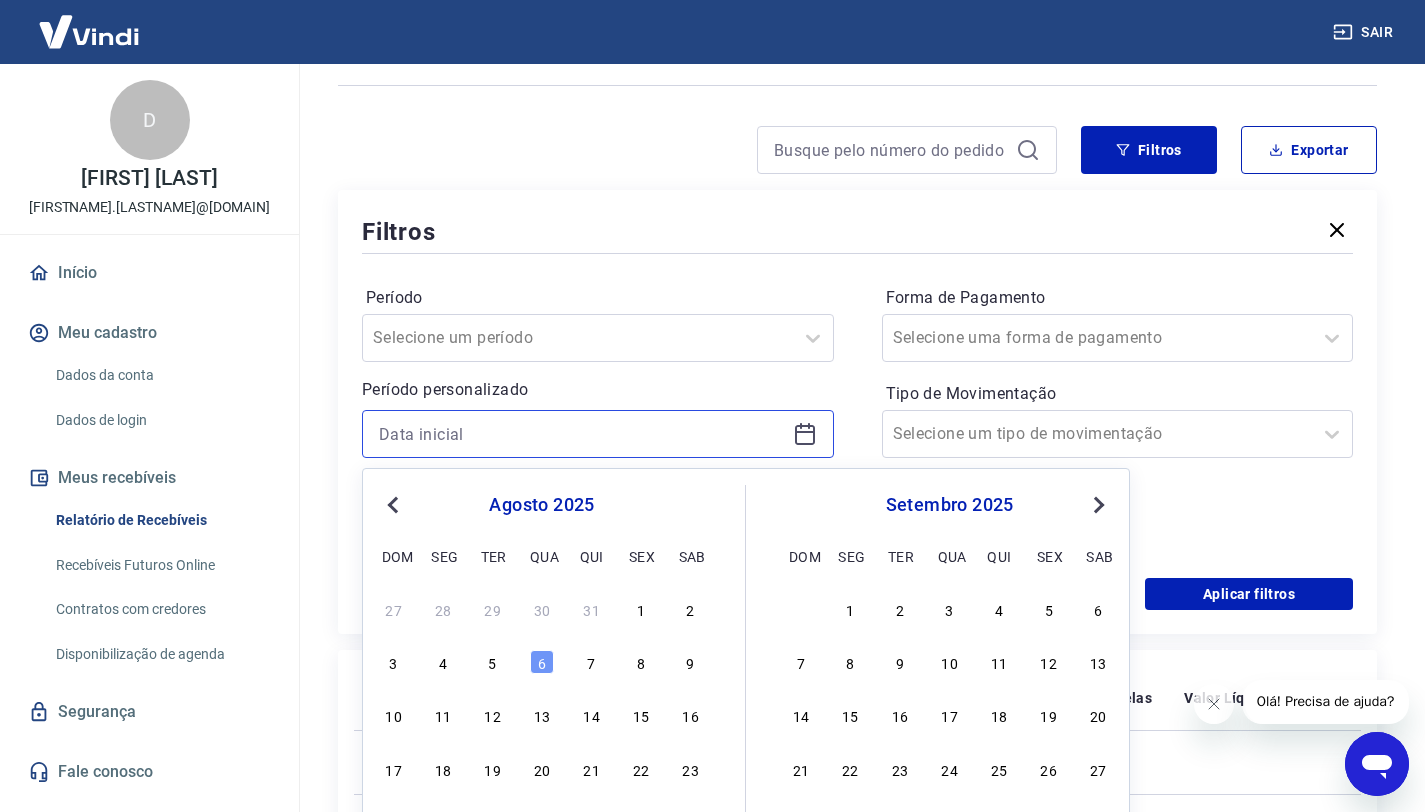 click at bounding box center (582, 434) 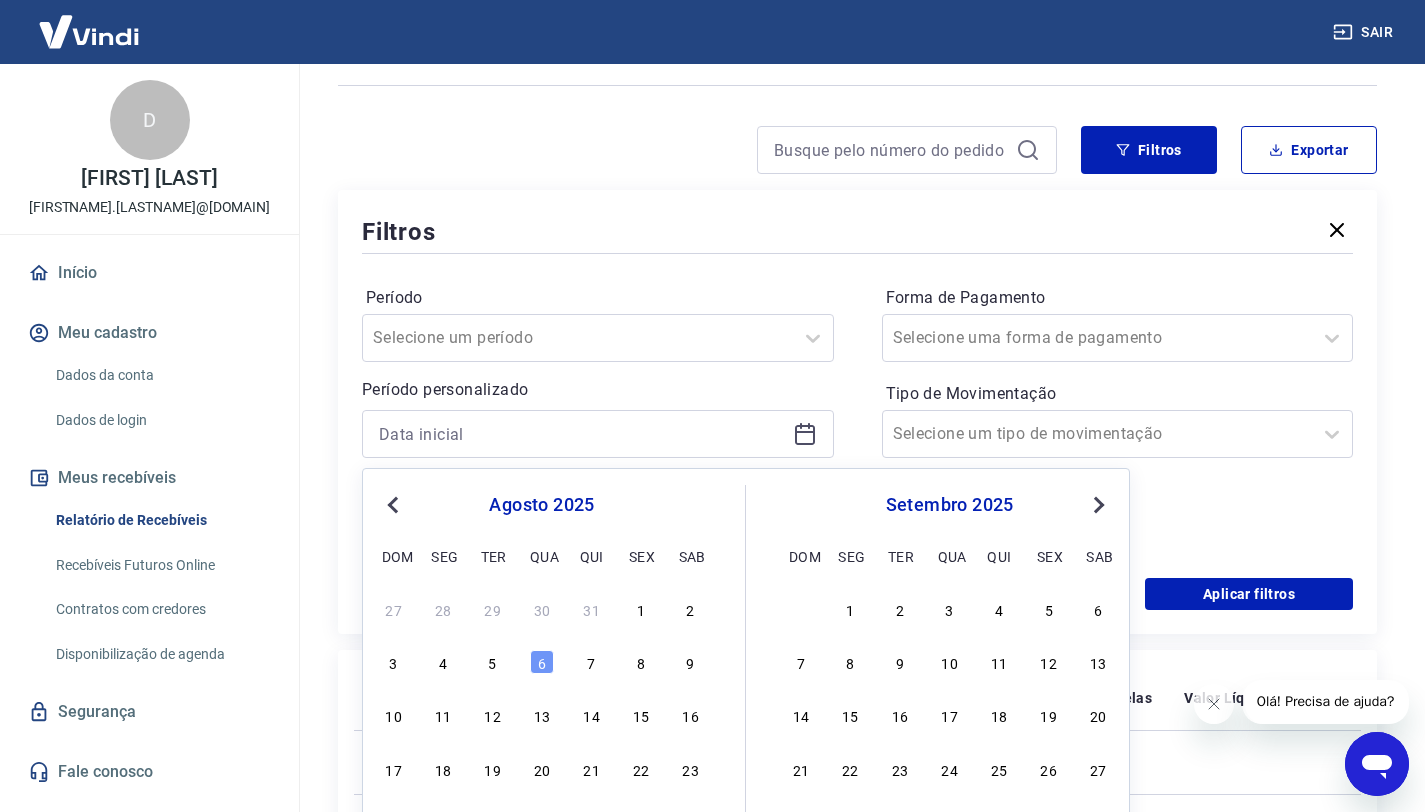 click on "Previous Month" at bounding box center (395, 504) 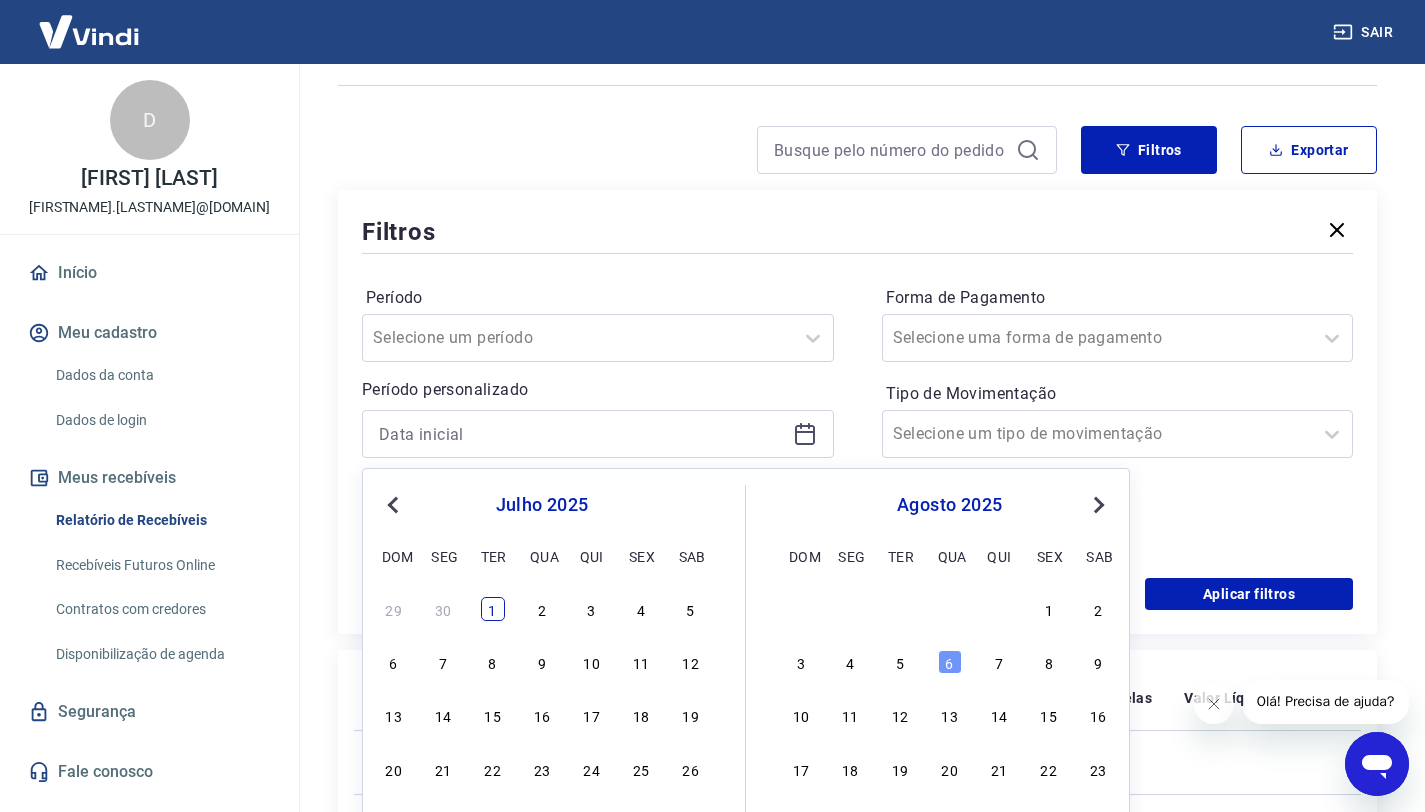 click on "1" at bounding box center (493, 609) 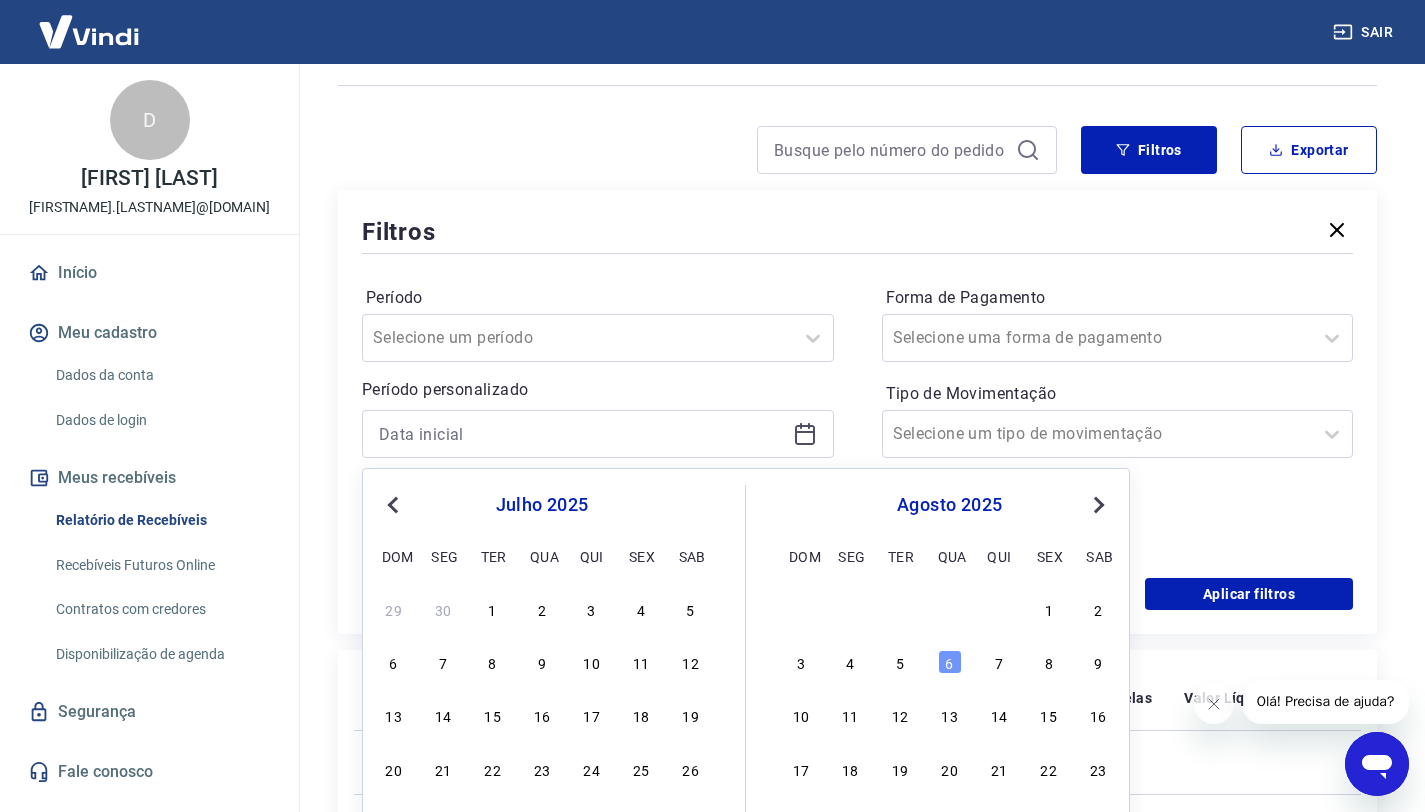 type on "01/07/2025" 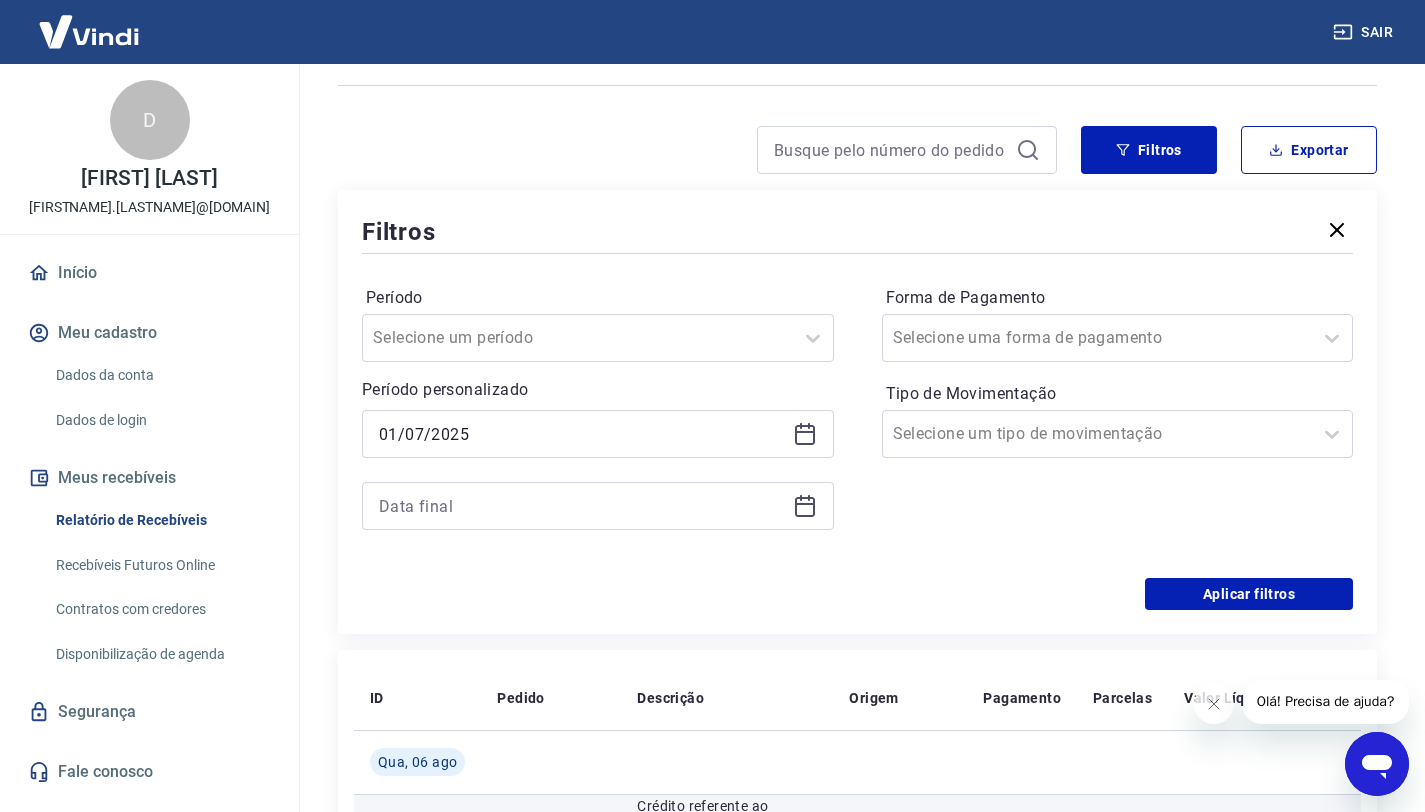 scroll, scrollTop: 357, scrollLeft: 0, axis: vertical 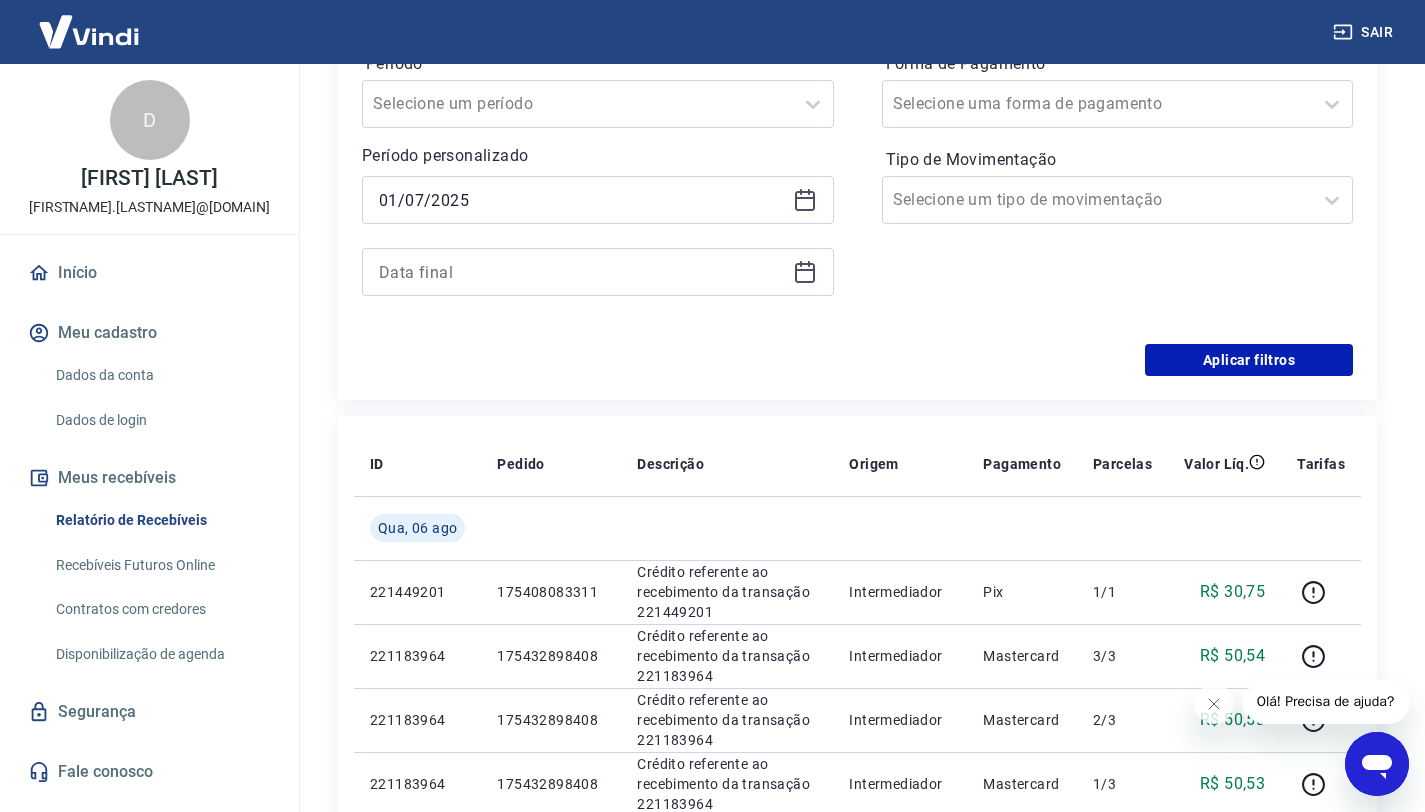 click on "Selected date: terça-feira, 1 de julho de 2025 01/07/2025" at bounding box center [598, 236] 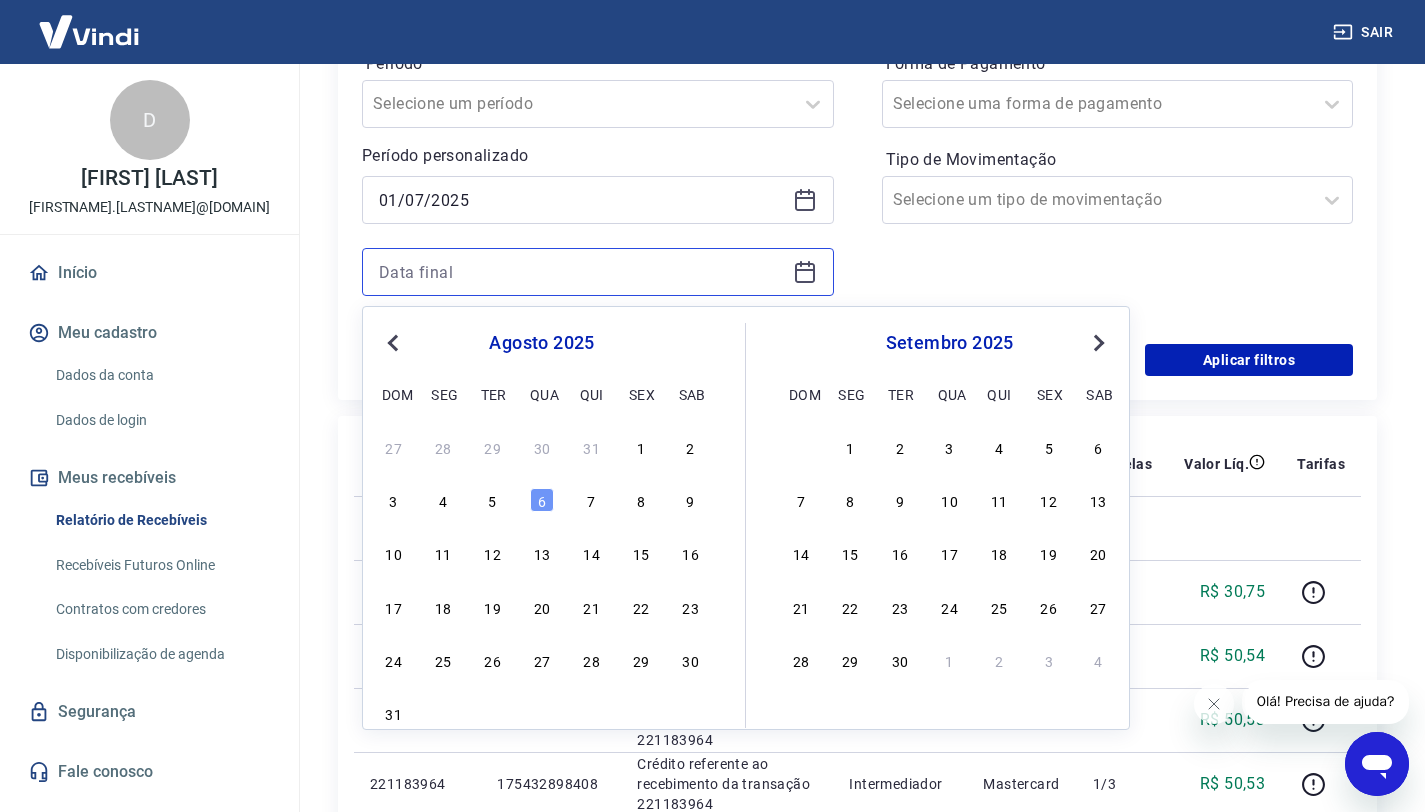 click at bounding box center (582, 272) 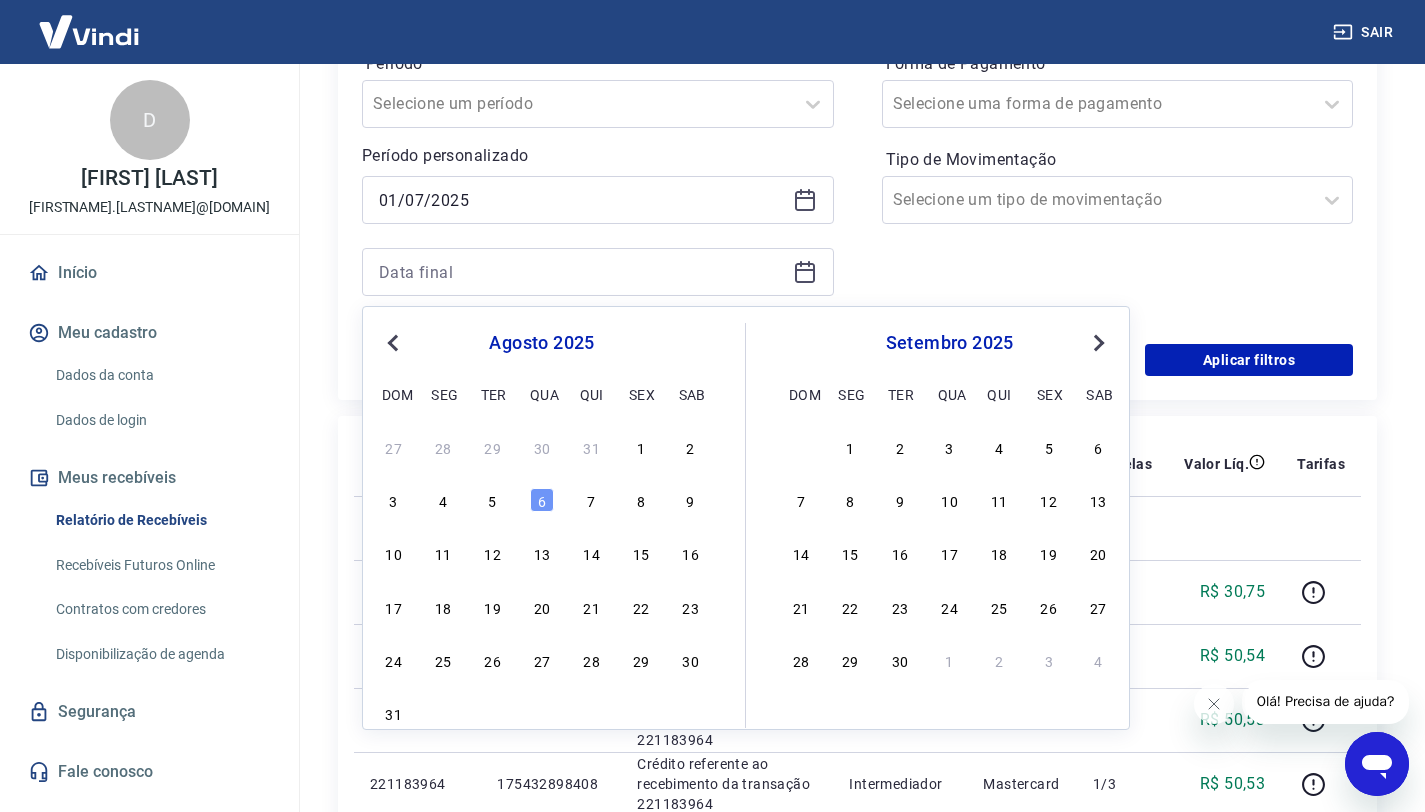 click on "Previous Month" at bounding box center (393, 343) 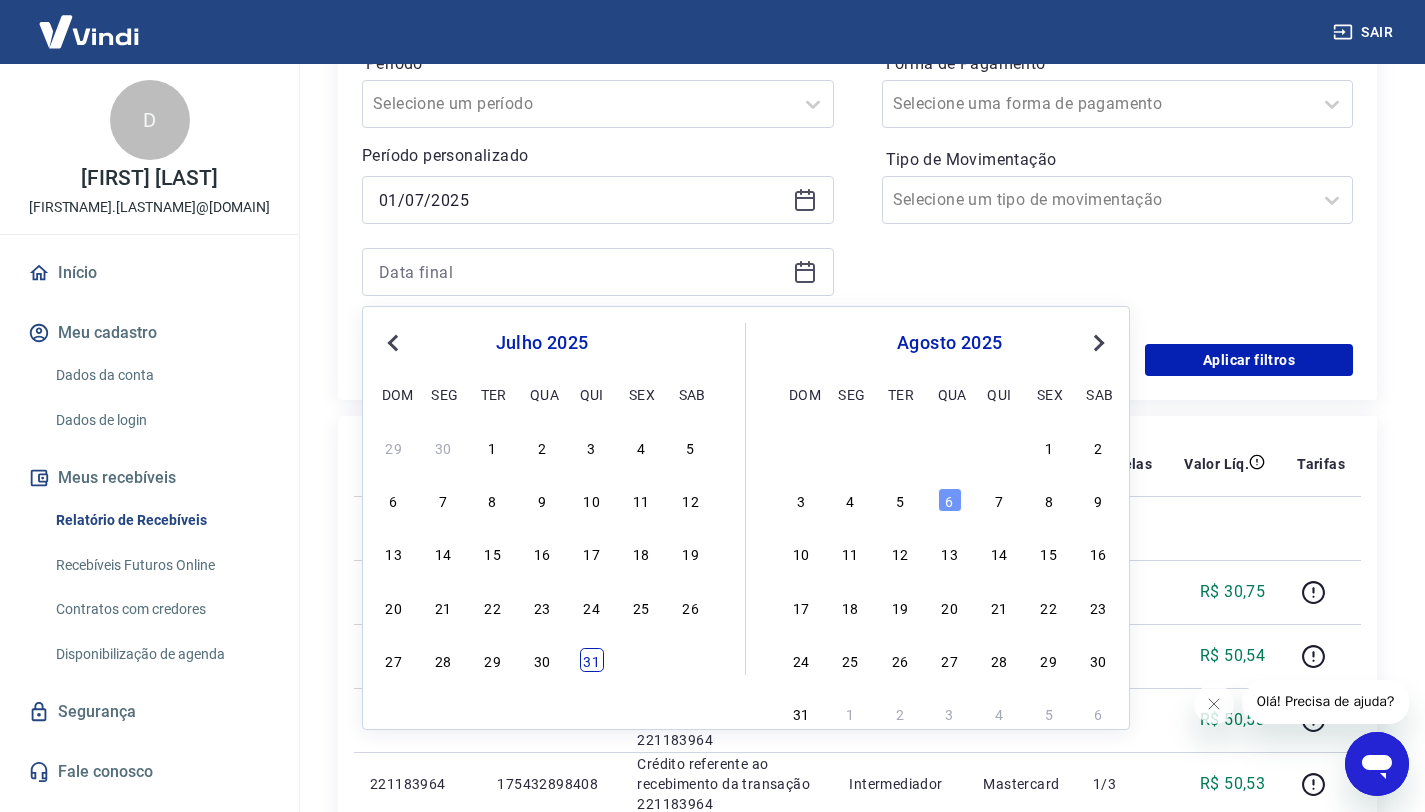 click on "31" at bounding box center (592, 660) 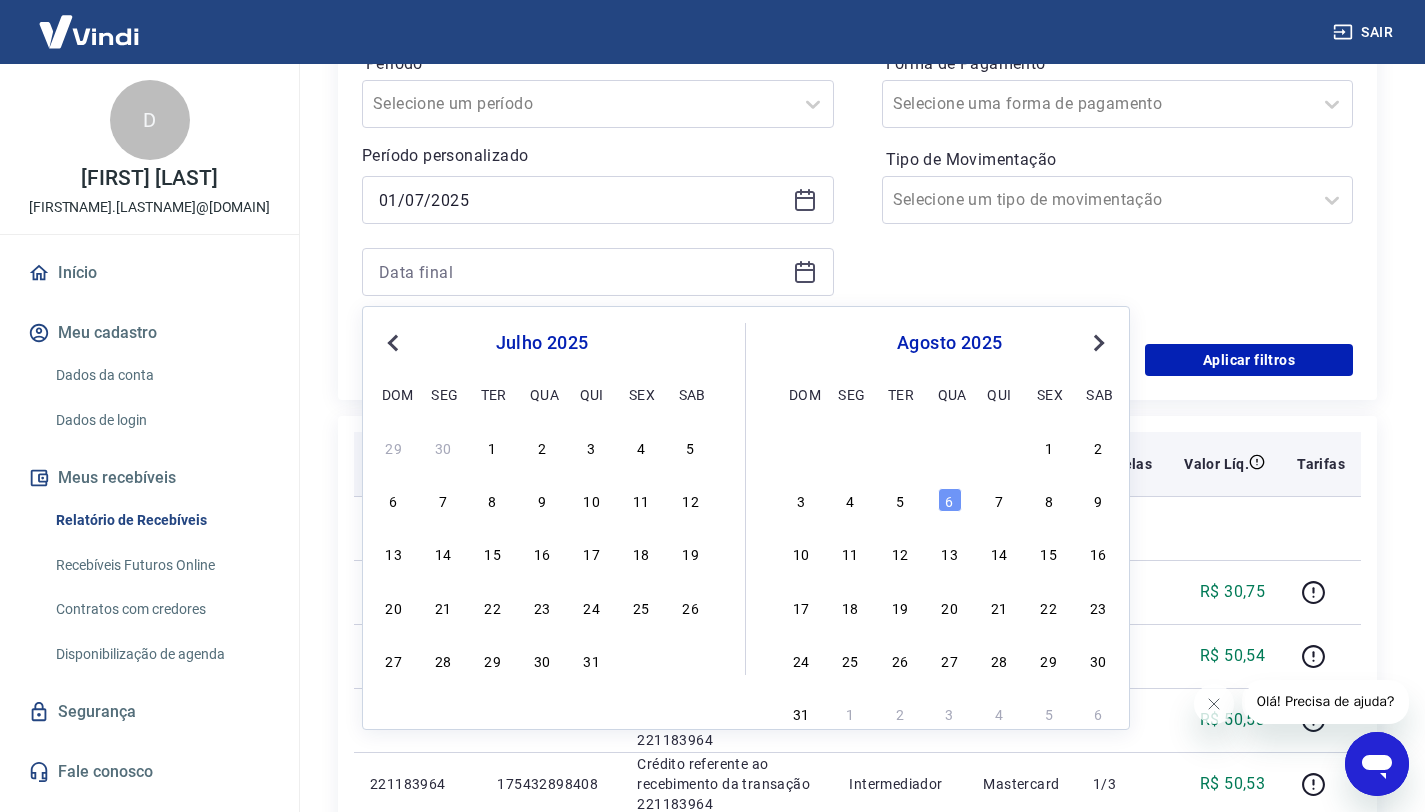 type on "31/07/2025" 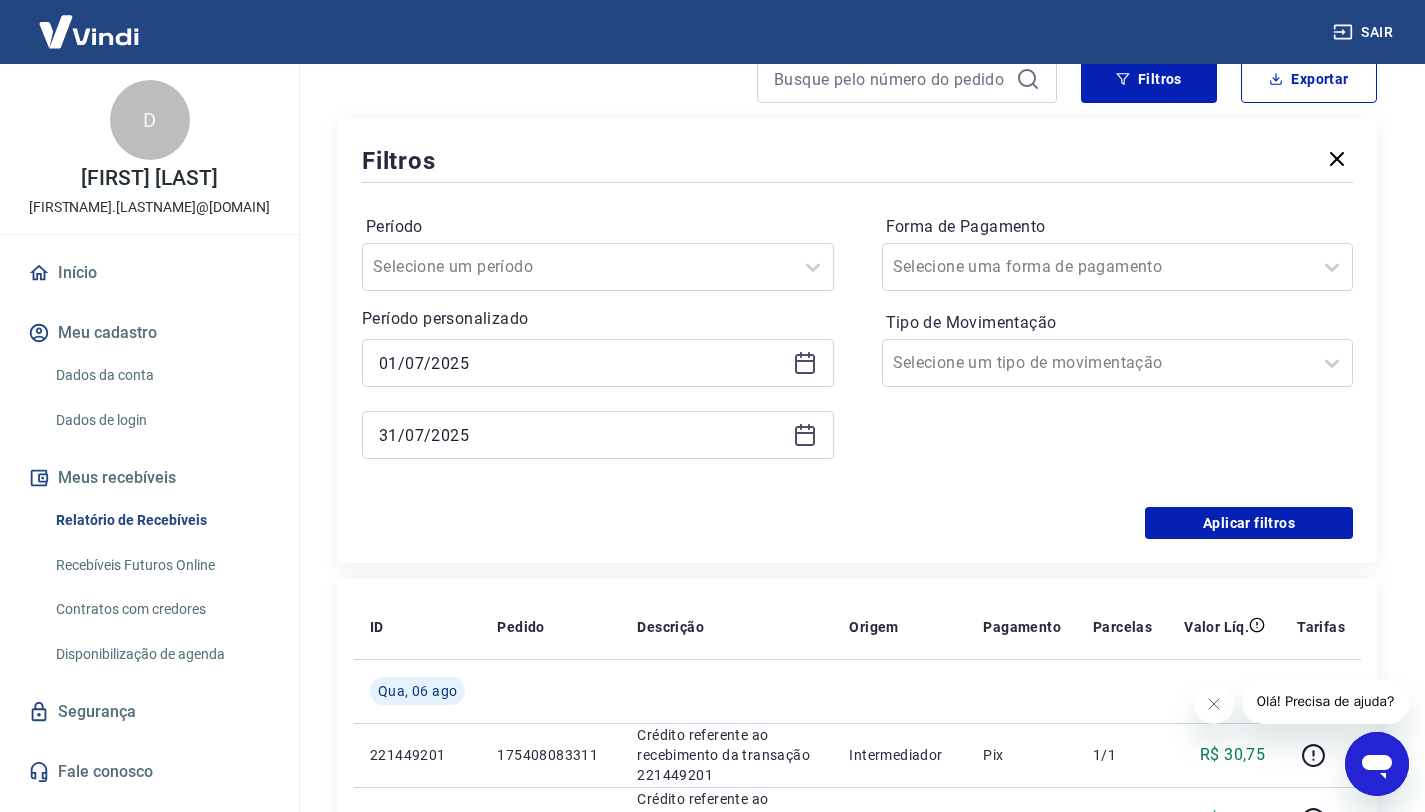 scroll, scrollTop: 179, scrollLeft: 0, axis: vertical 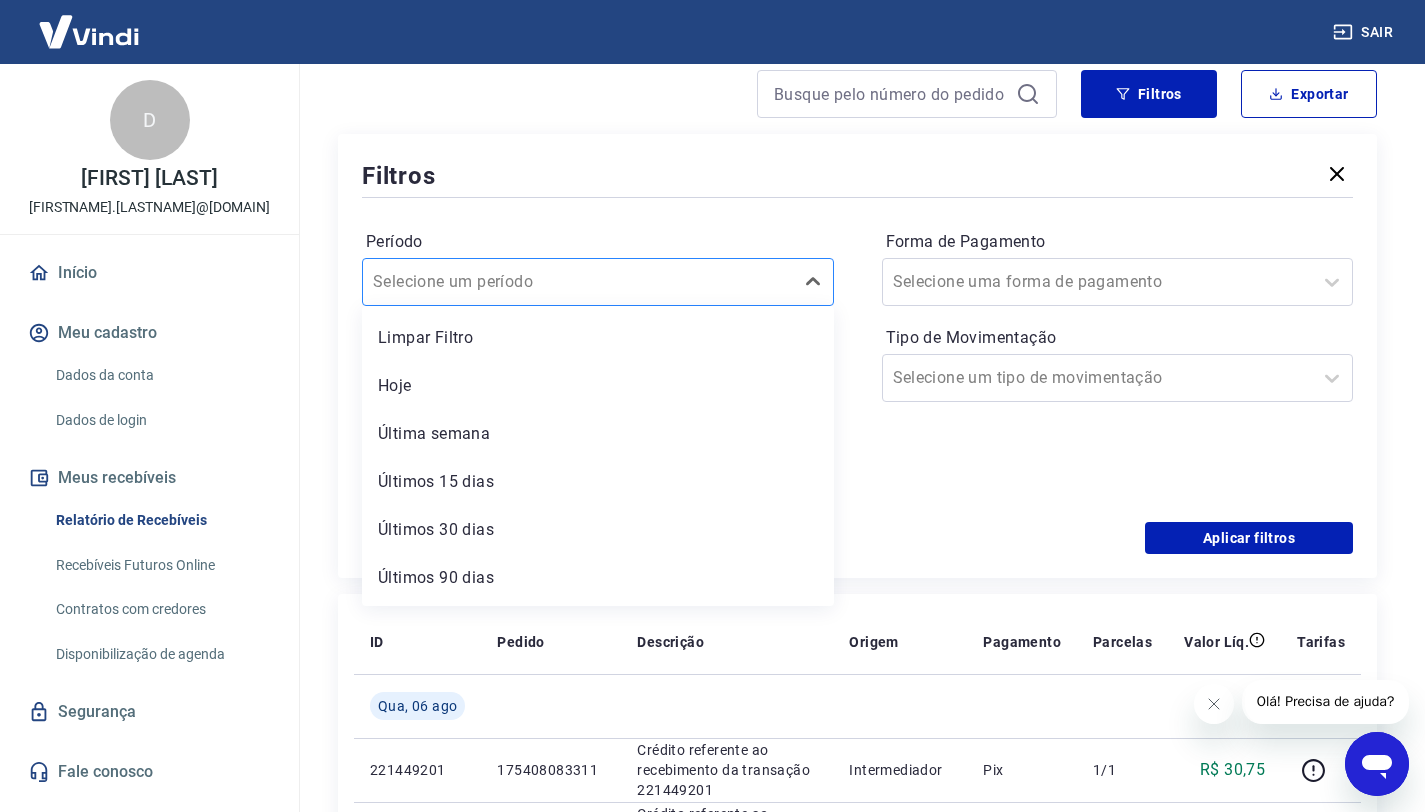 click at bounding box center [578, 282] 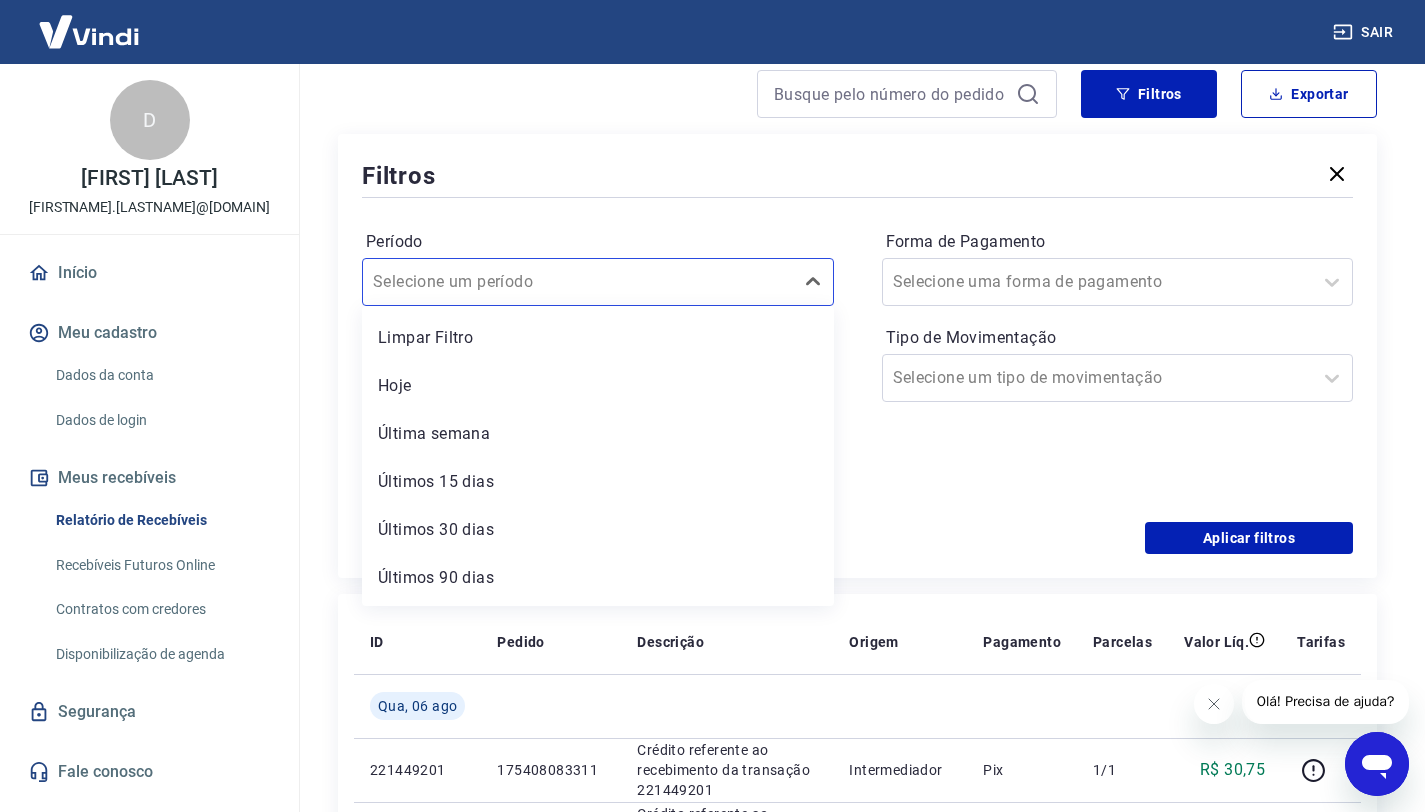 click on "Filtros" at bounding box center (857, 175) 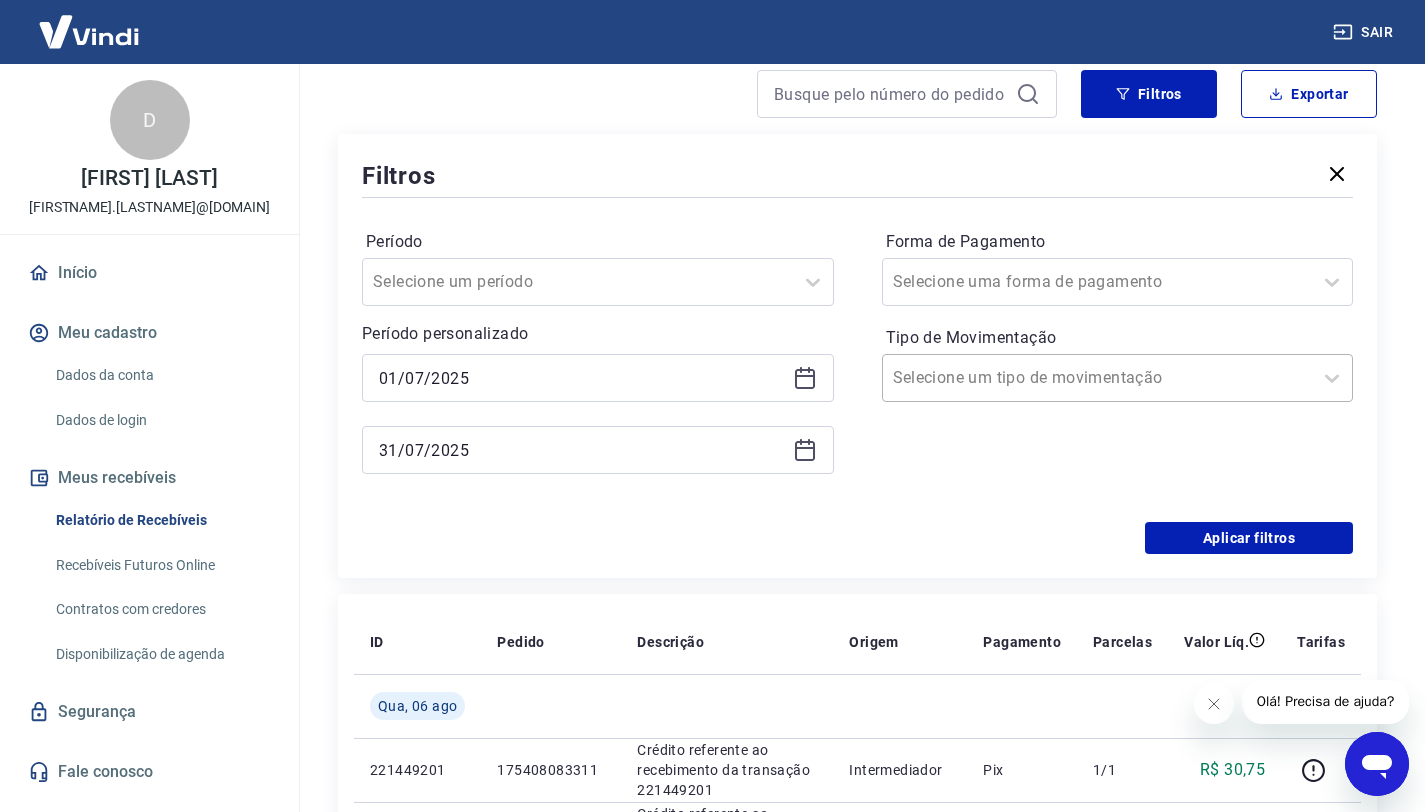 click on "Tipo de Movimentação" at bounding box center [994, 378] 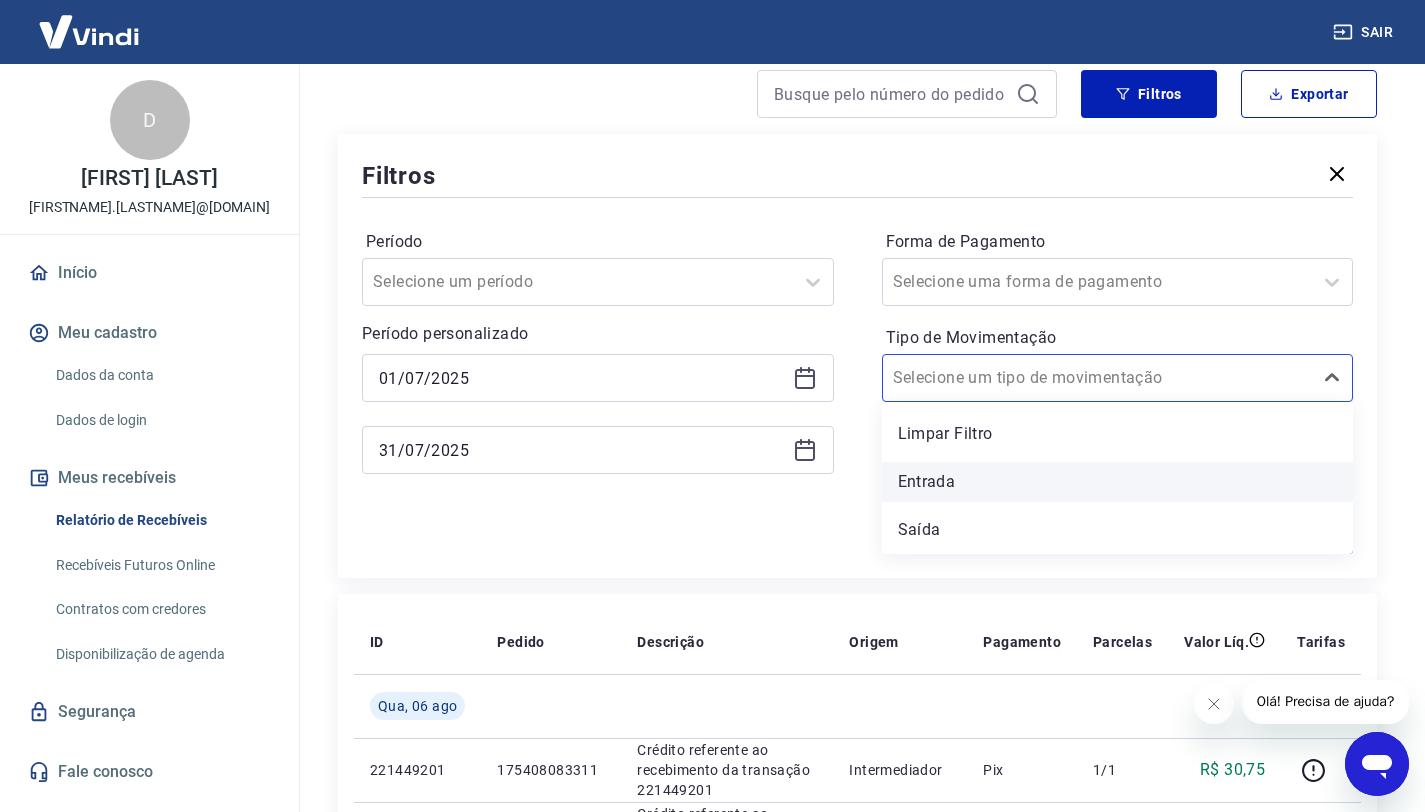 click on "Entrada" at bounding box center (1118, 482) 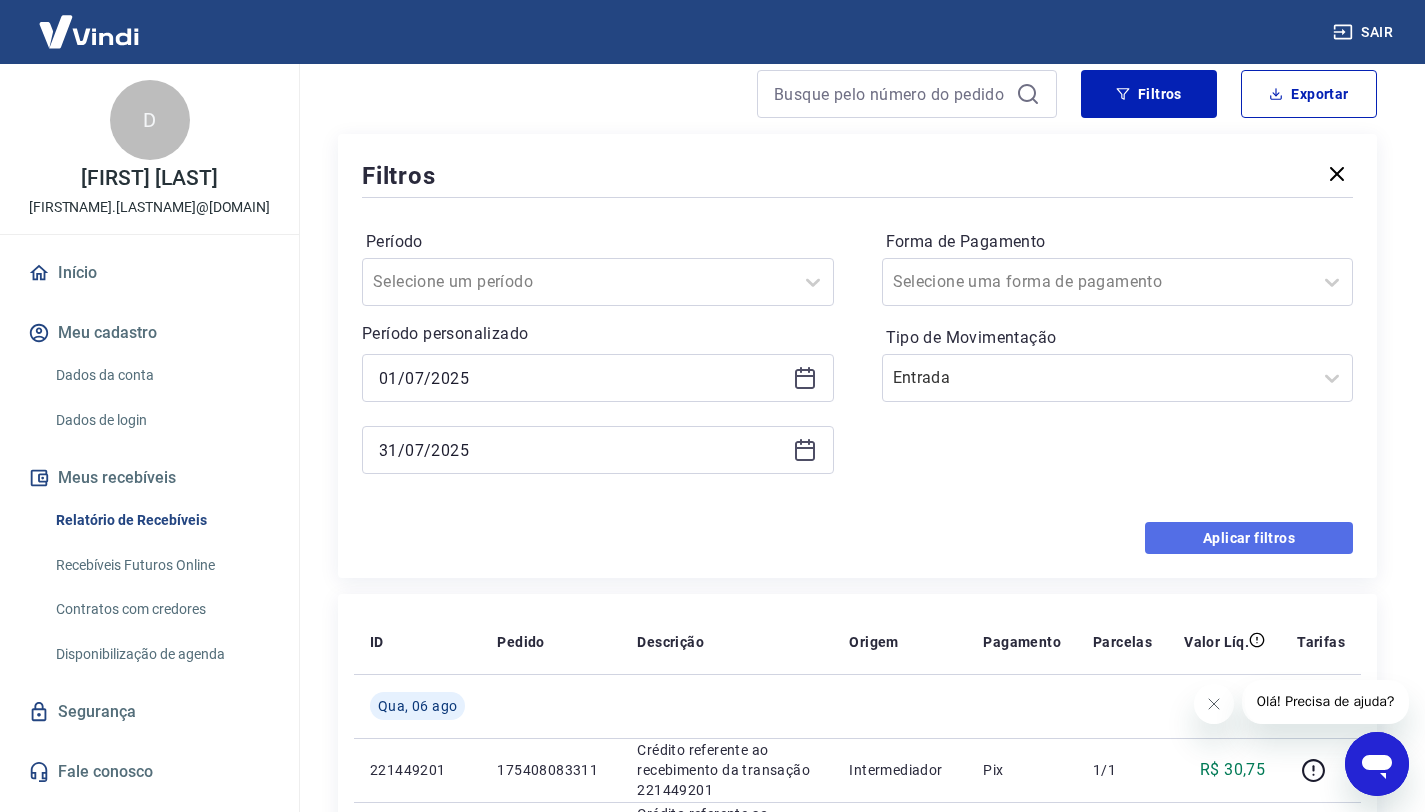 click on "Aplicar filtros" at bounding box center (1249, 538) 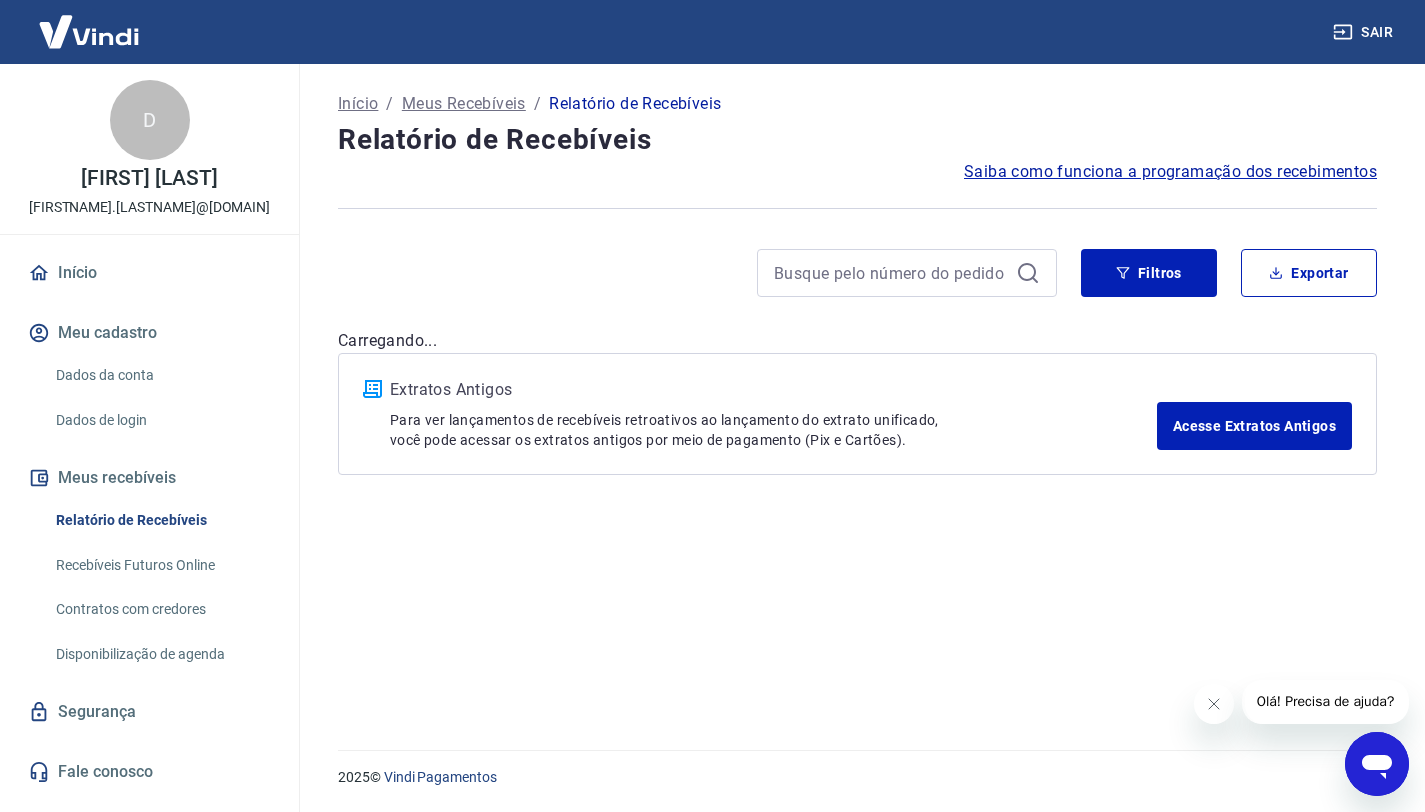 scroll, scrollTop: 0, scrollLeft: 0, axis: both 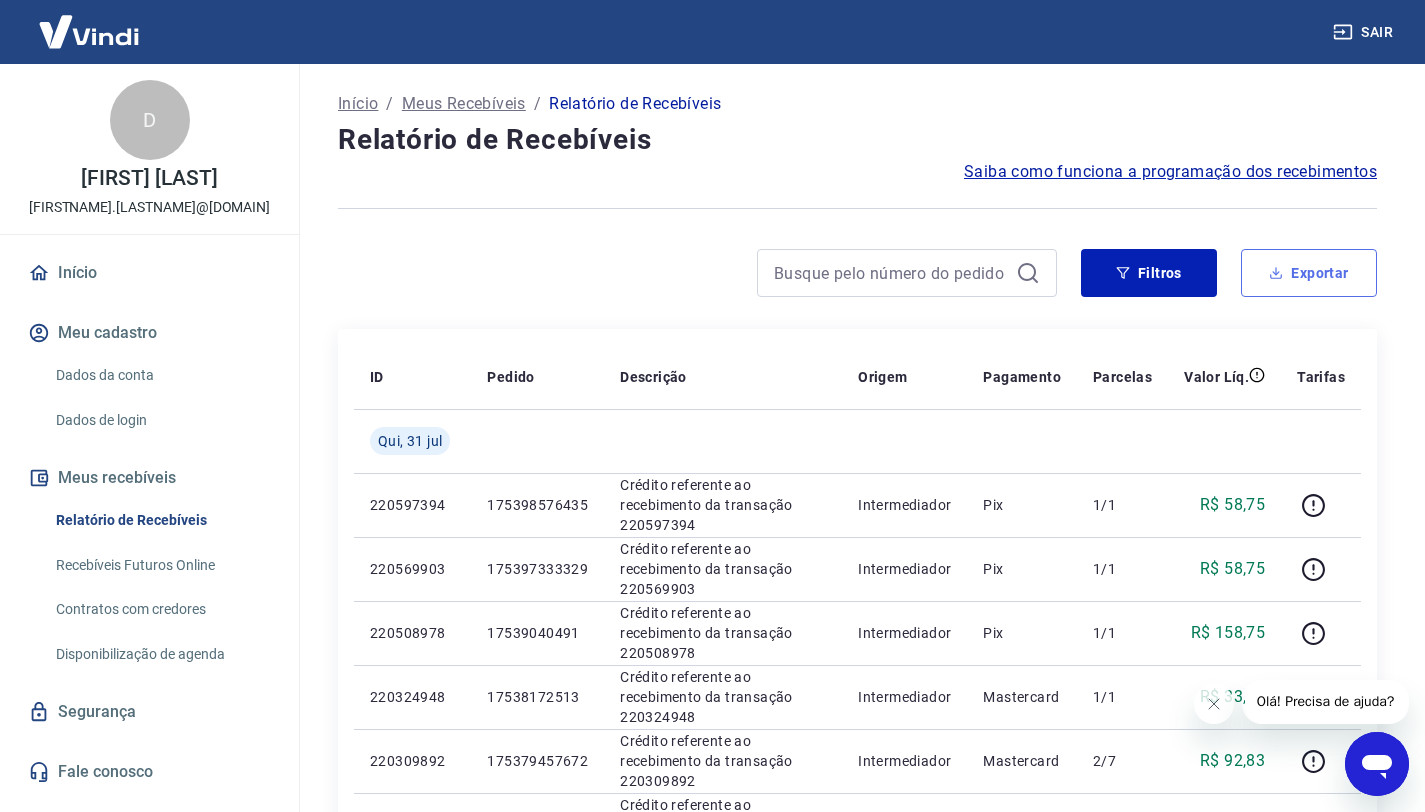 click on "Exportar" at bounding box center (1309, 273) 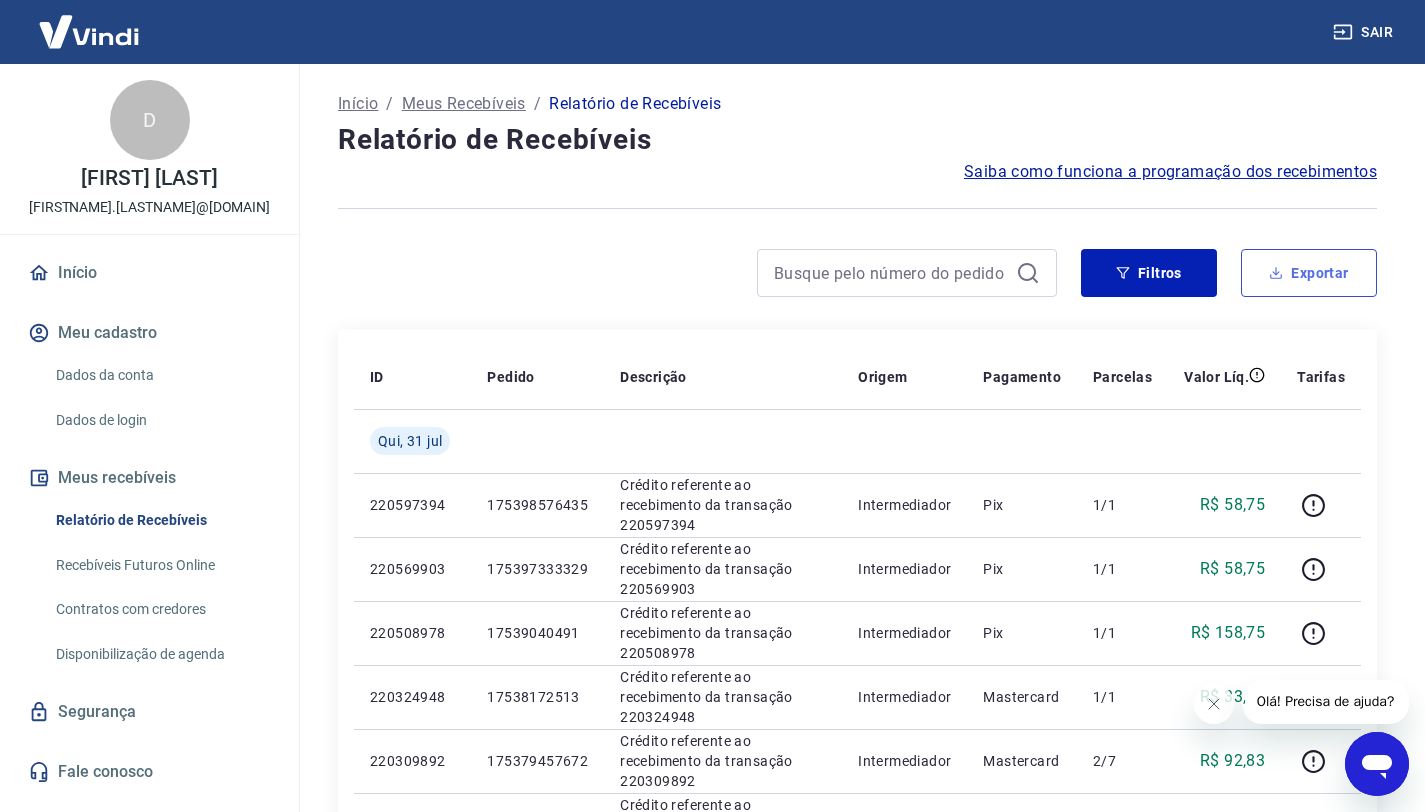 type on "01/07/2025" 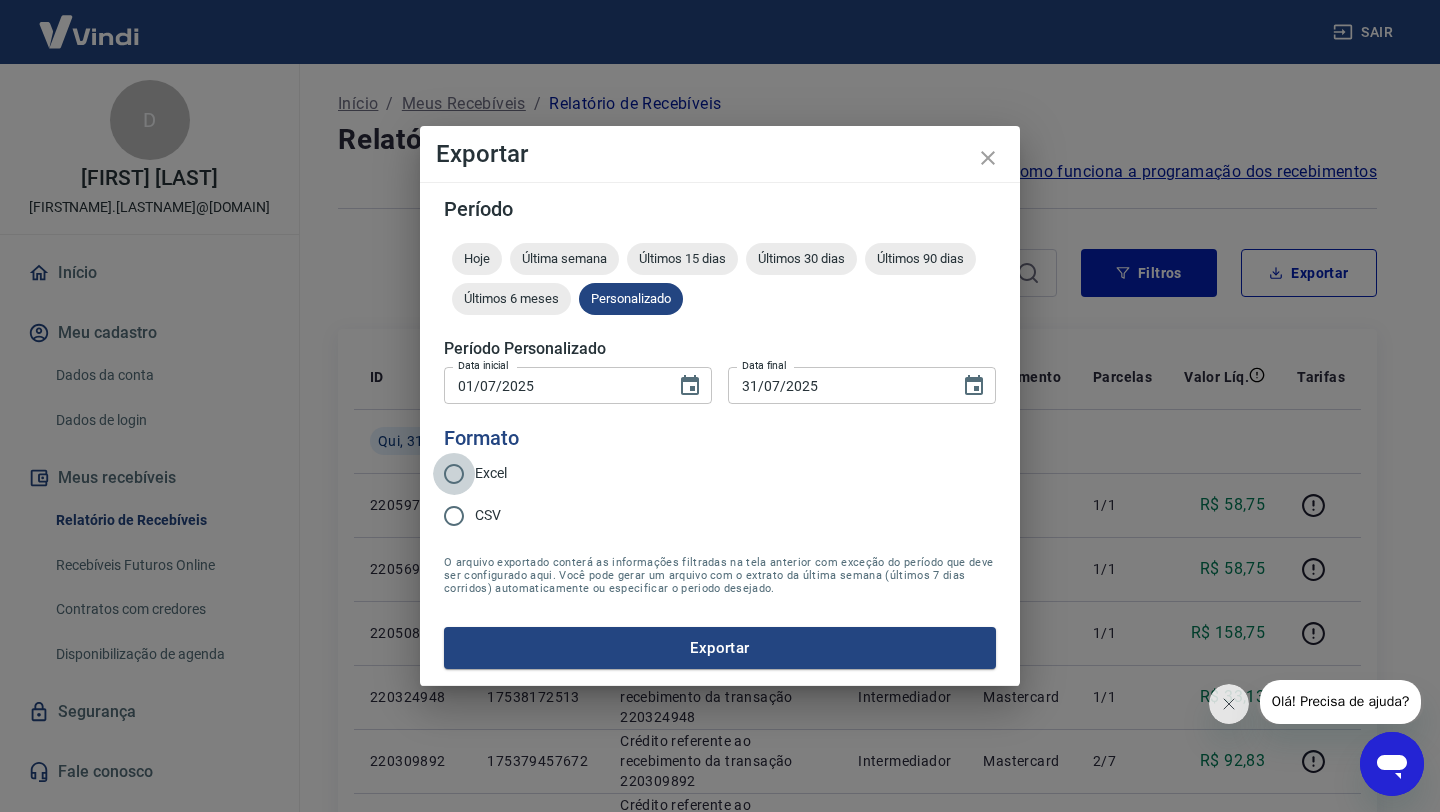 click on "Excel" at bounding box center [454, 474] 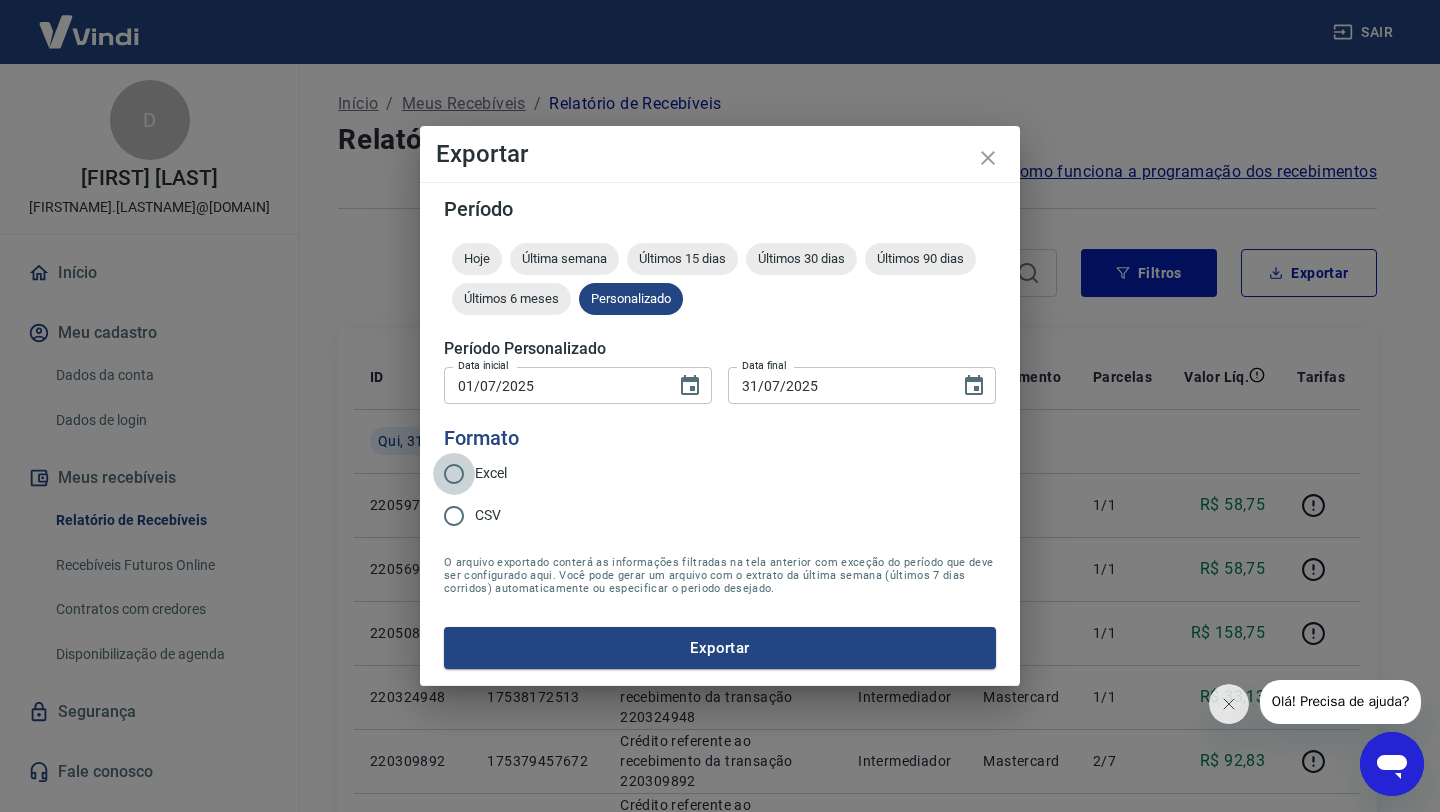 radio on "true" 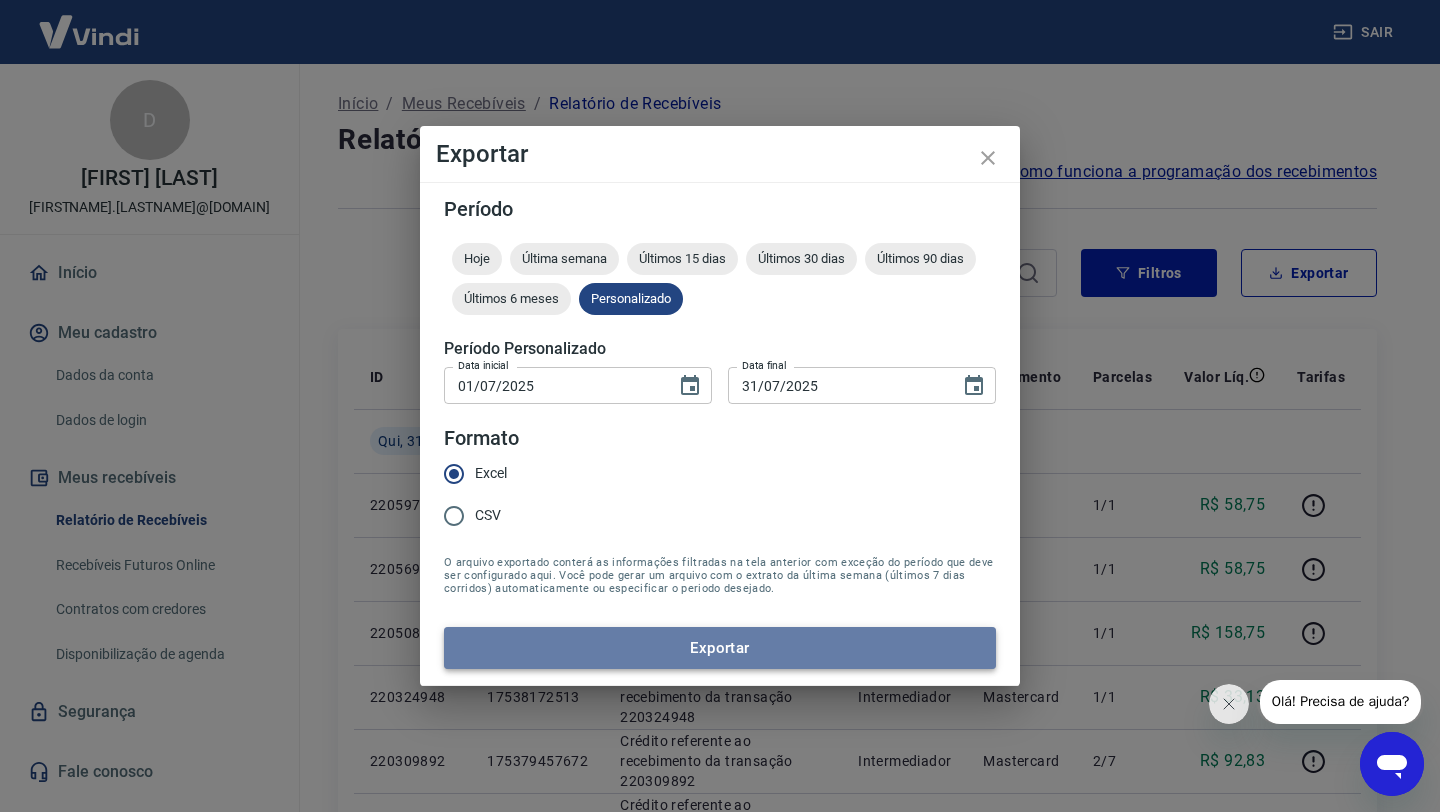 click on "Exportar" at bounding box center [720, 648] 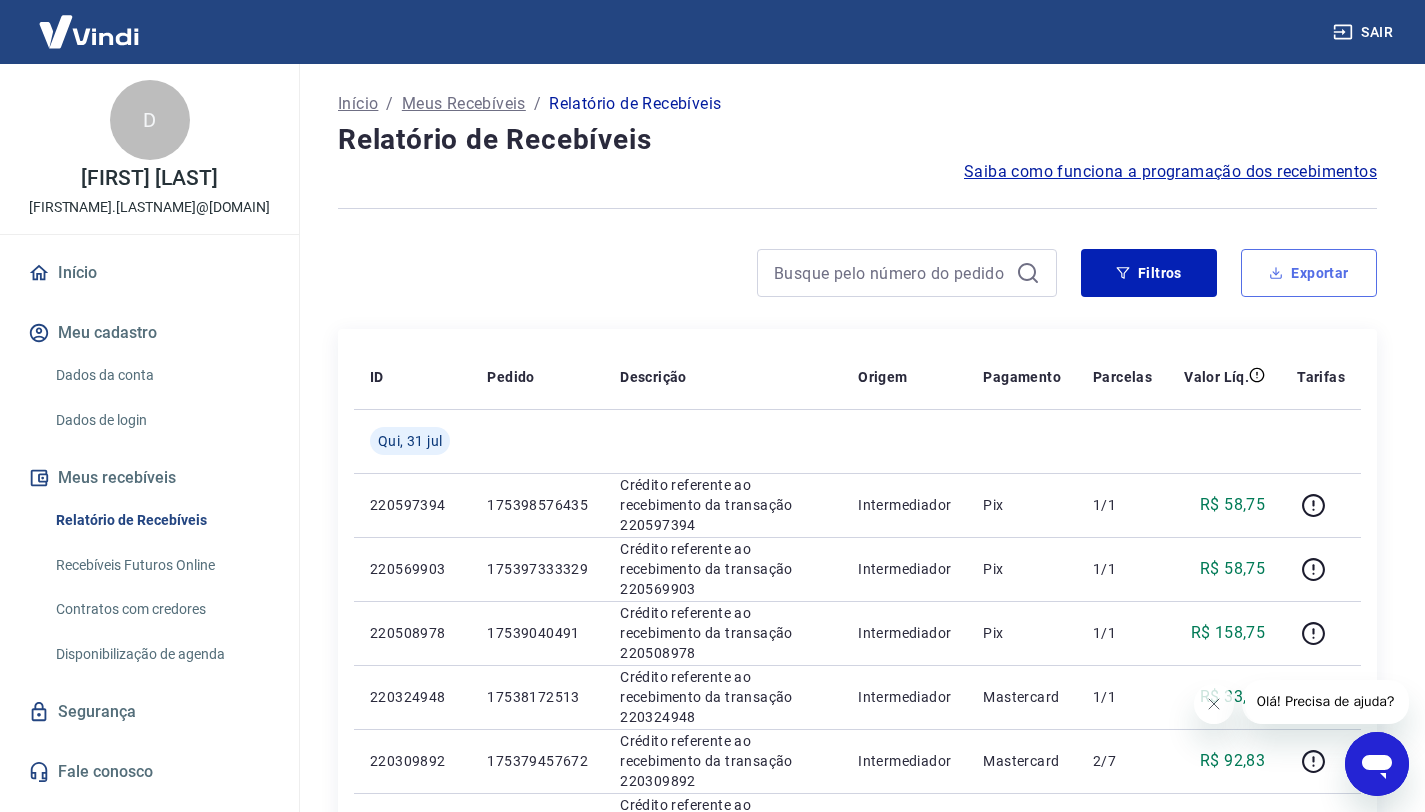 click on "Exportar" at bounding box center [1309, 273] 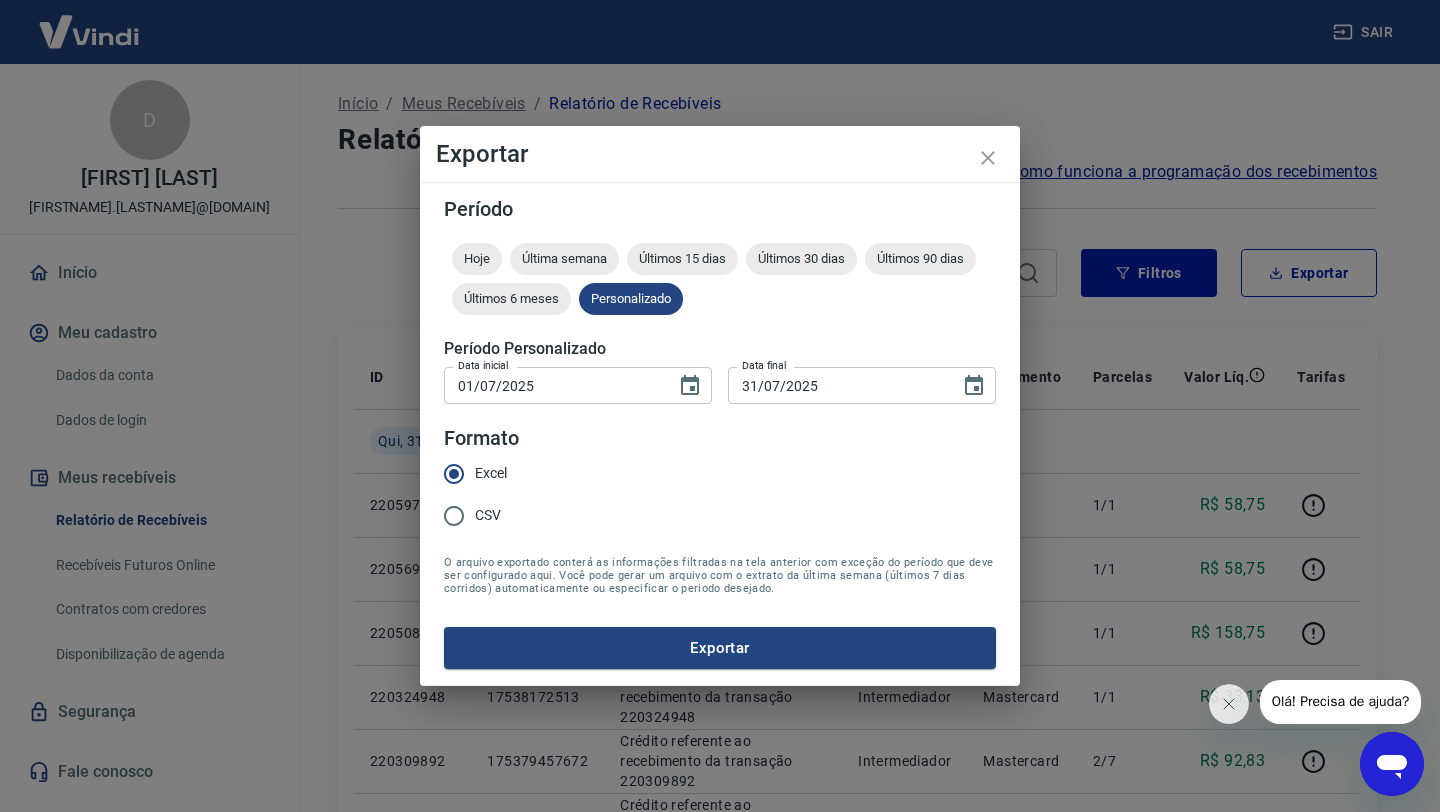 click on "CSV" at bounding box center (454, 516) 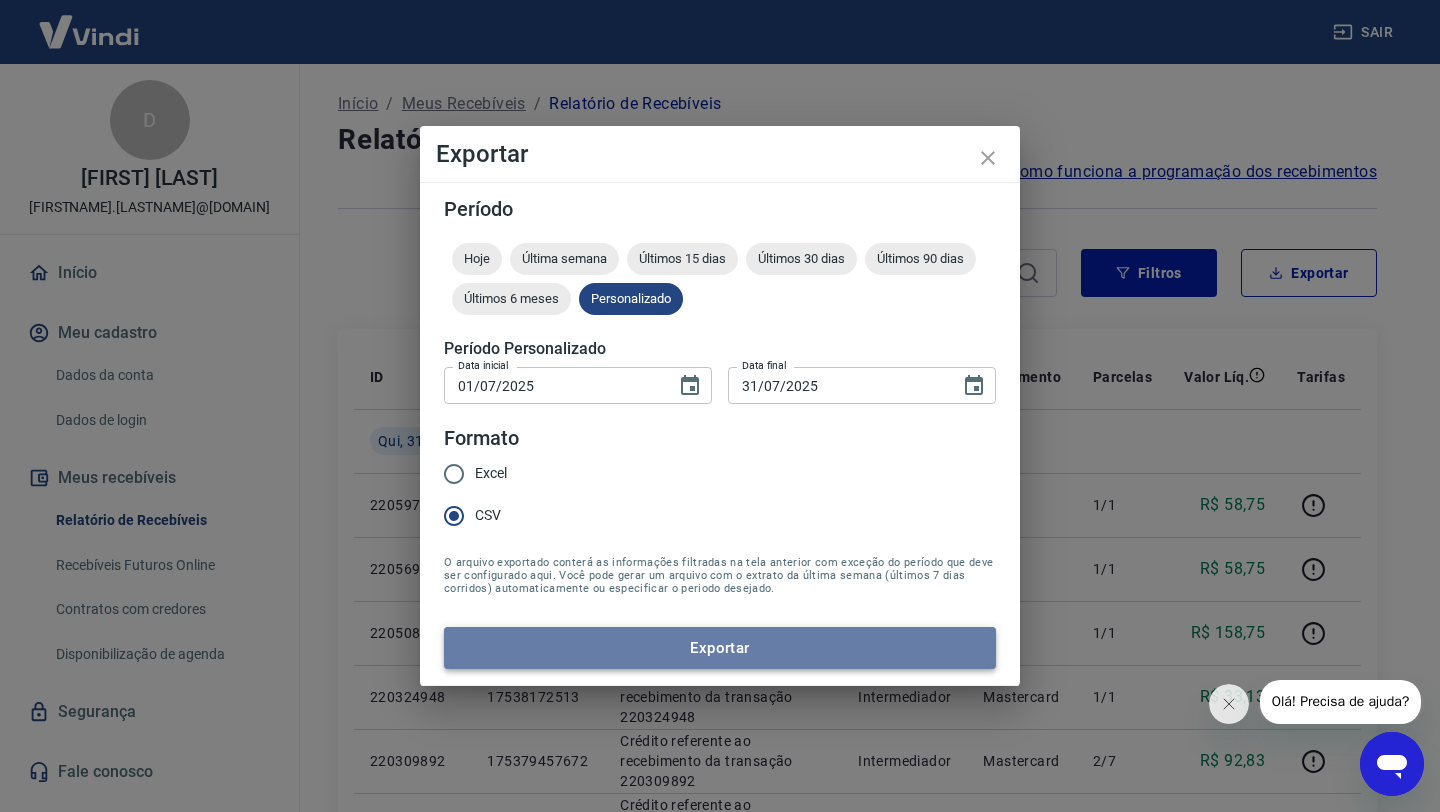 click on "Exportar" at bounding box center [720, 648] 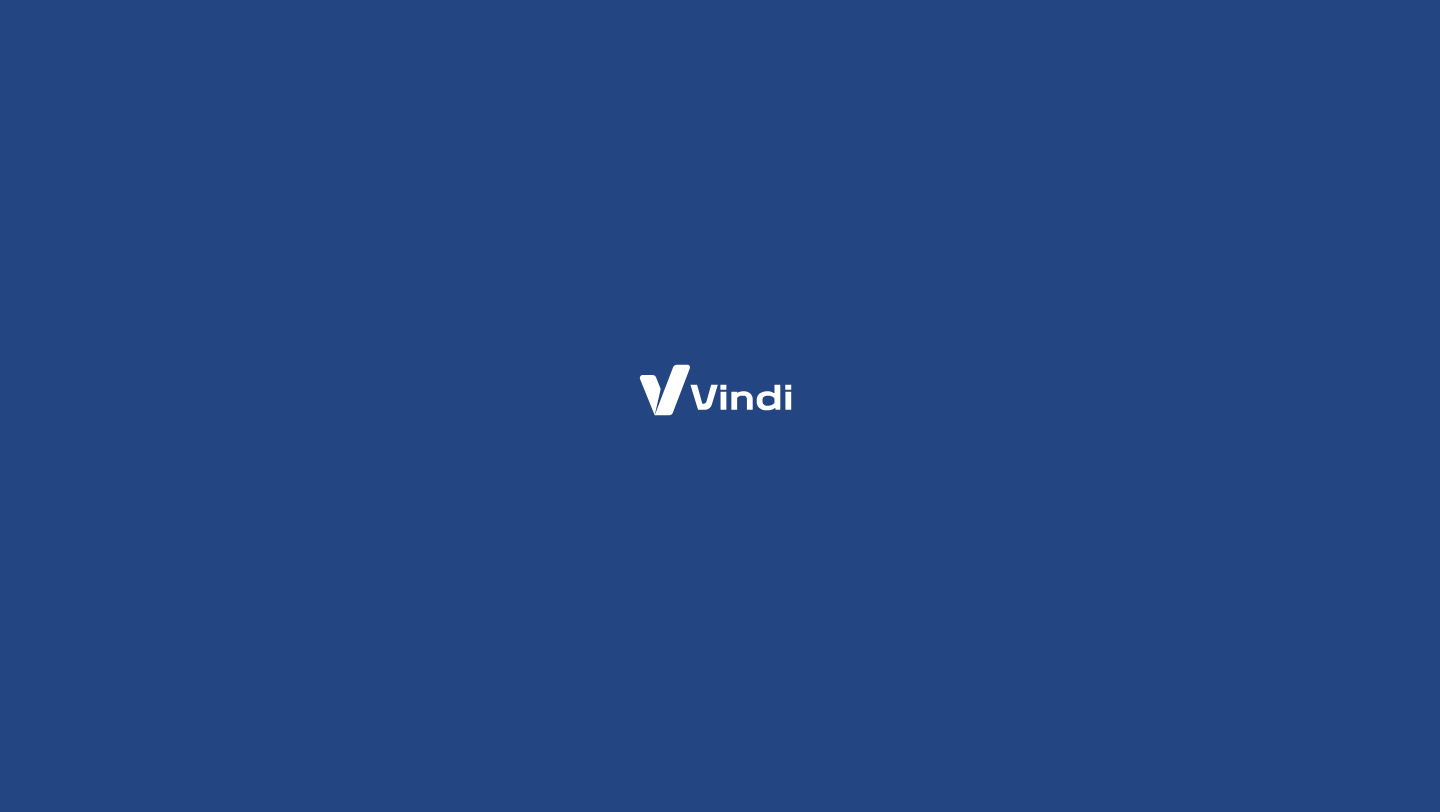 scroll, scrollTop: 0, scrollLeft: 0, axis: both 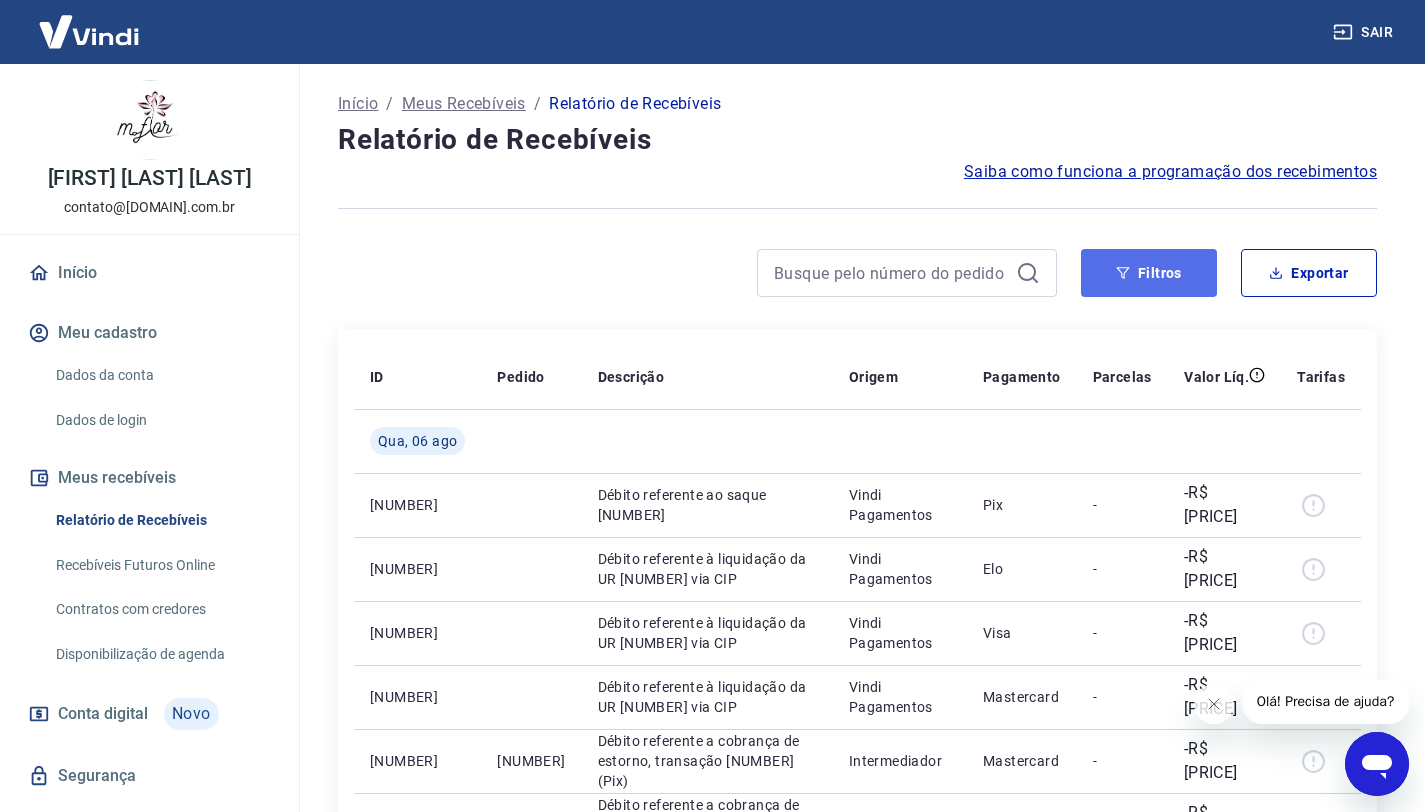 click on "Filtros" at bounding box center (1149, 273) 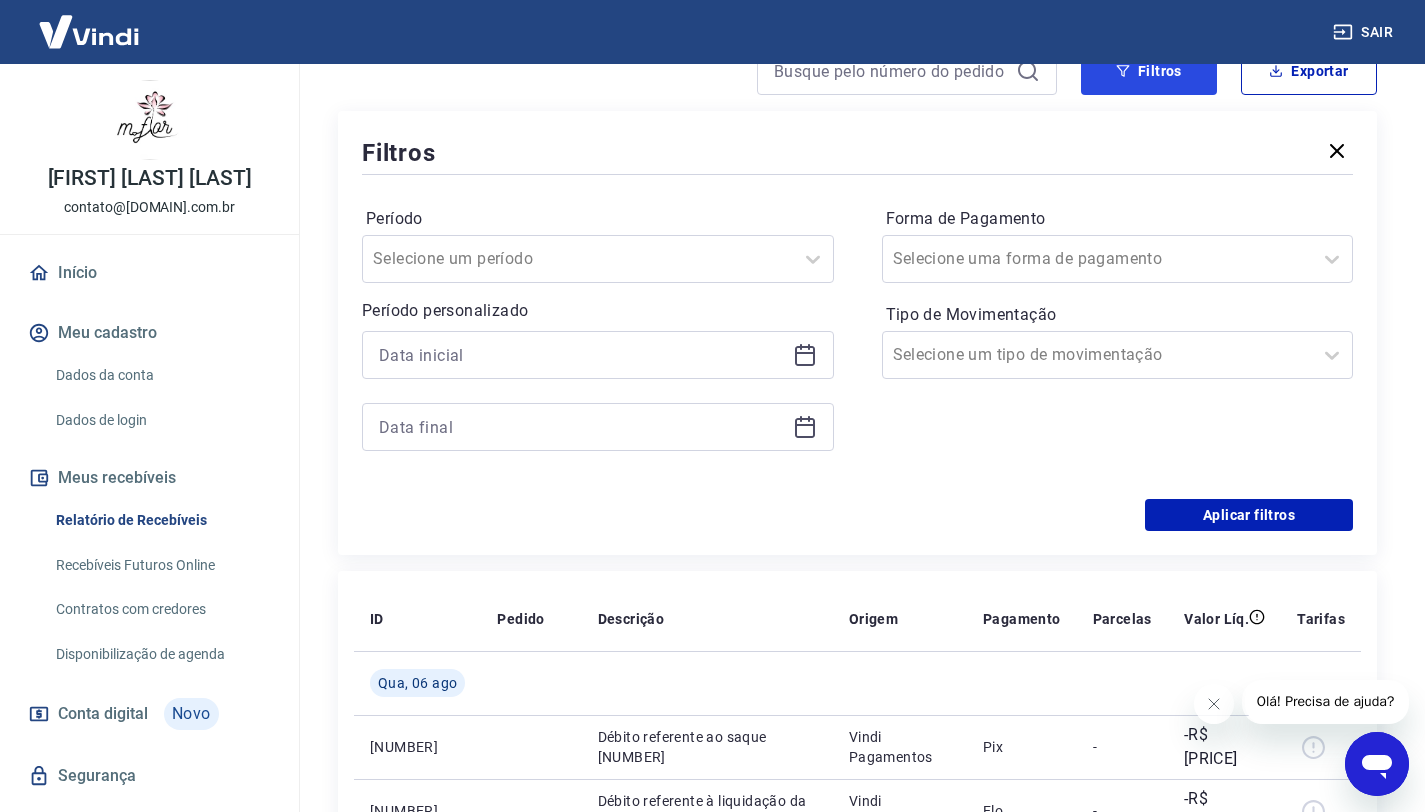 scroll, scrollTop: 199, scrollLeft: 0, axis: vertical 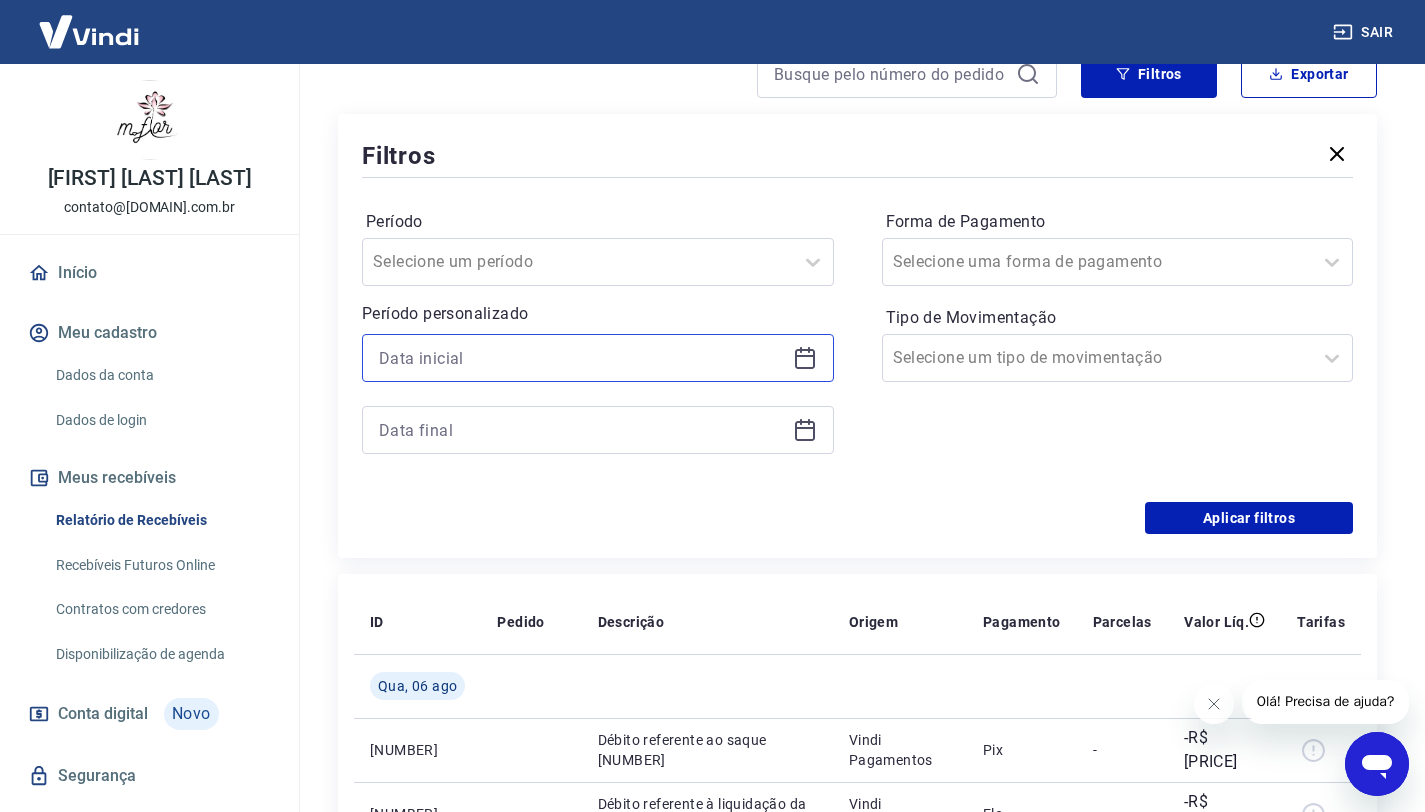 click at bounding box center [582, 358] 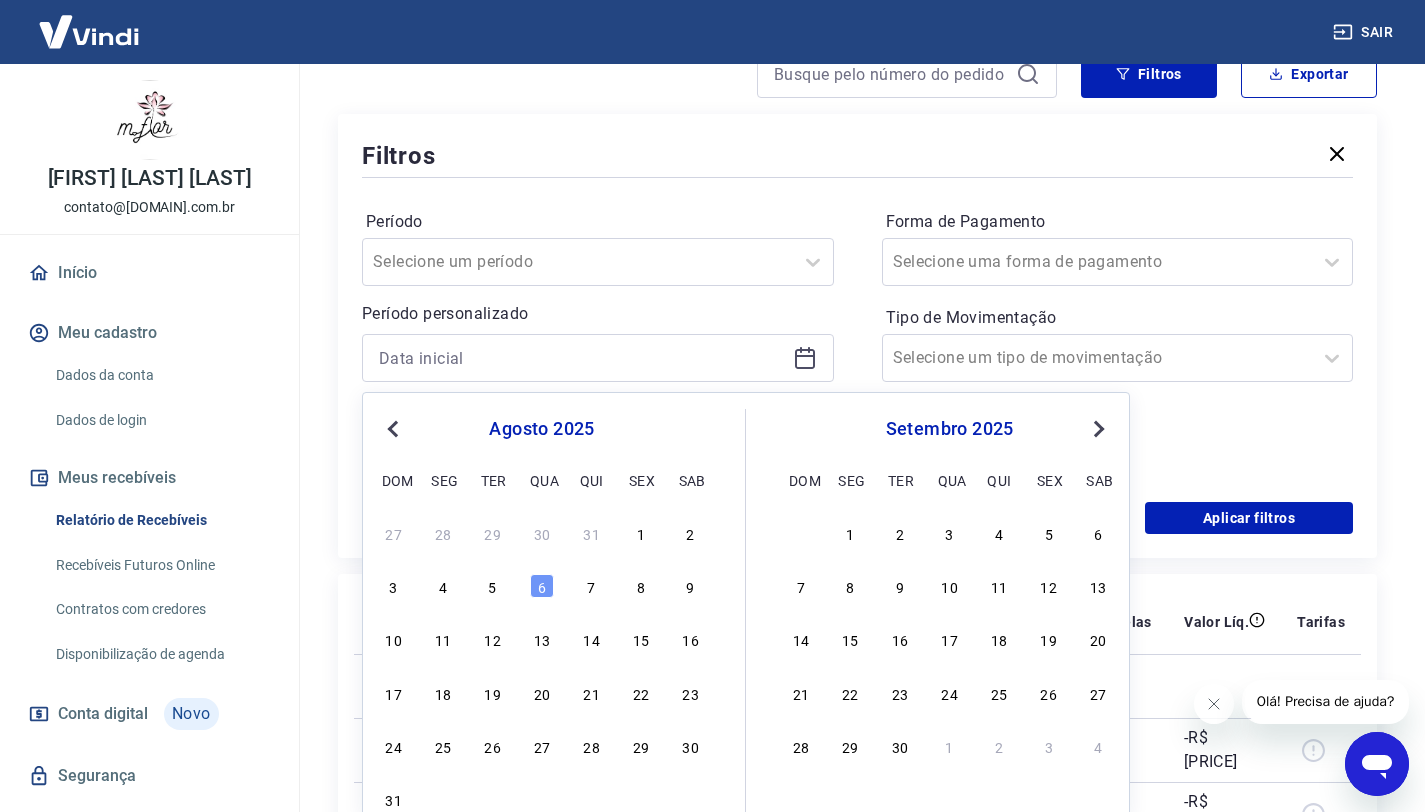 click on "Previous Month" at bounding box center [395, 428] 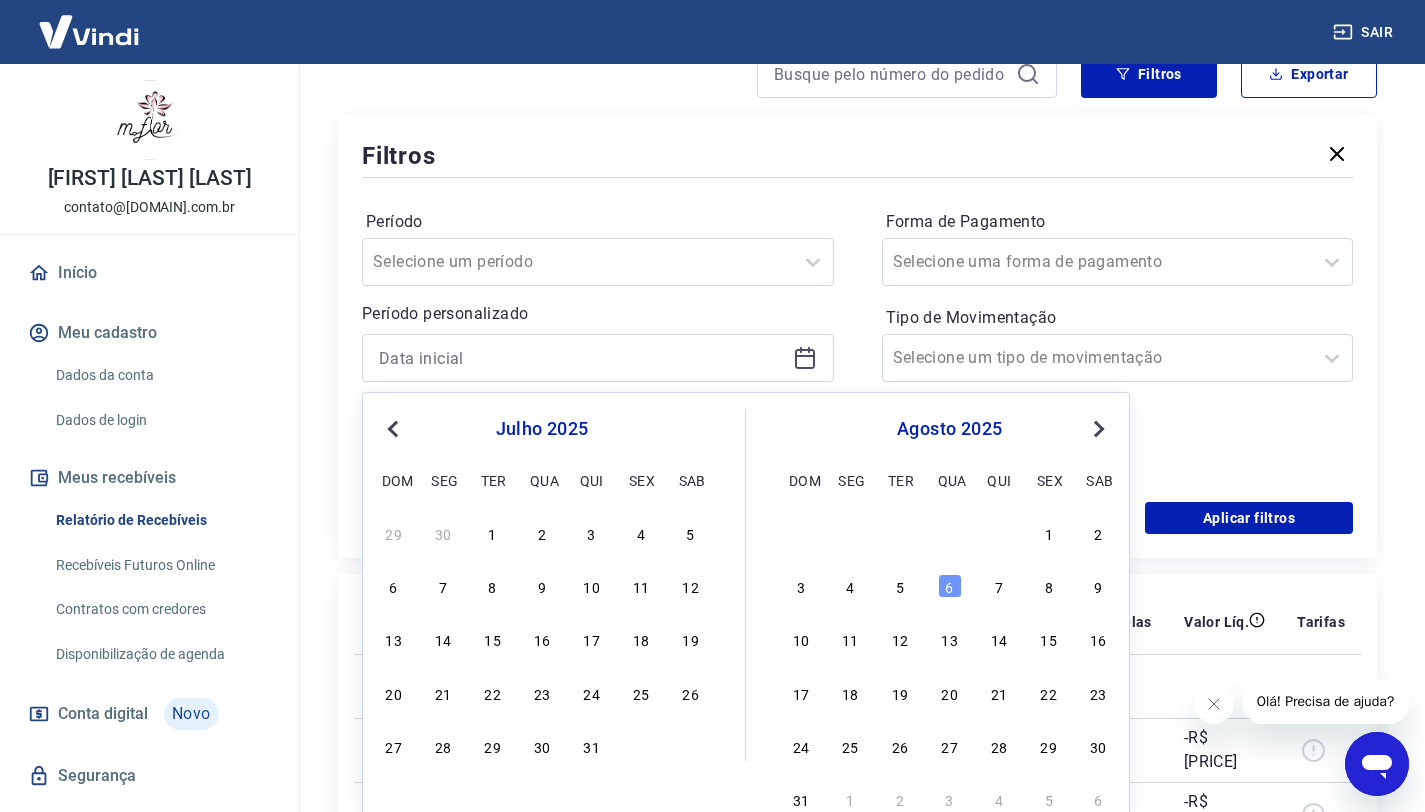click on "1" at bounding box center [493, 533] 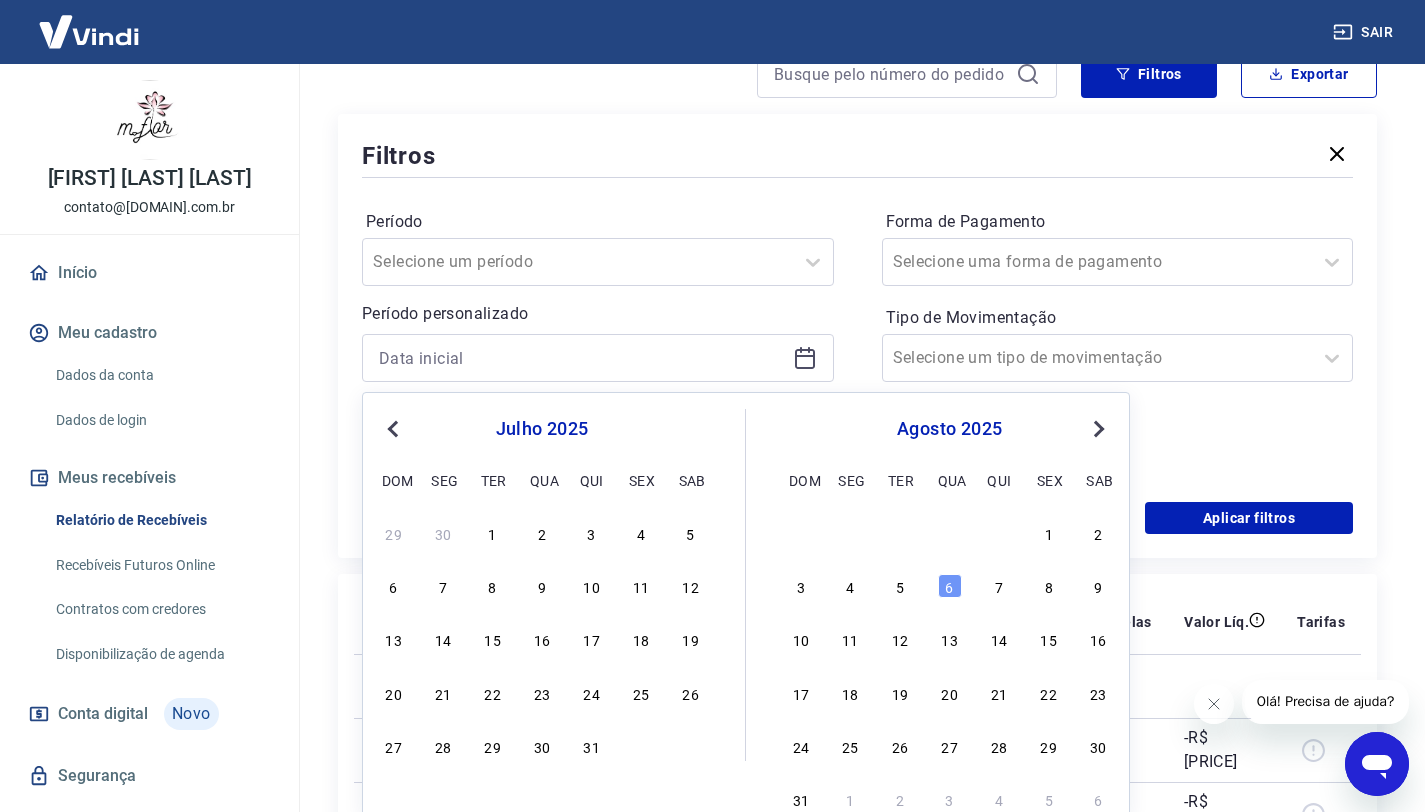 type on "01/07/2025" 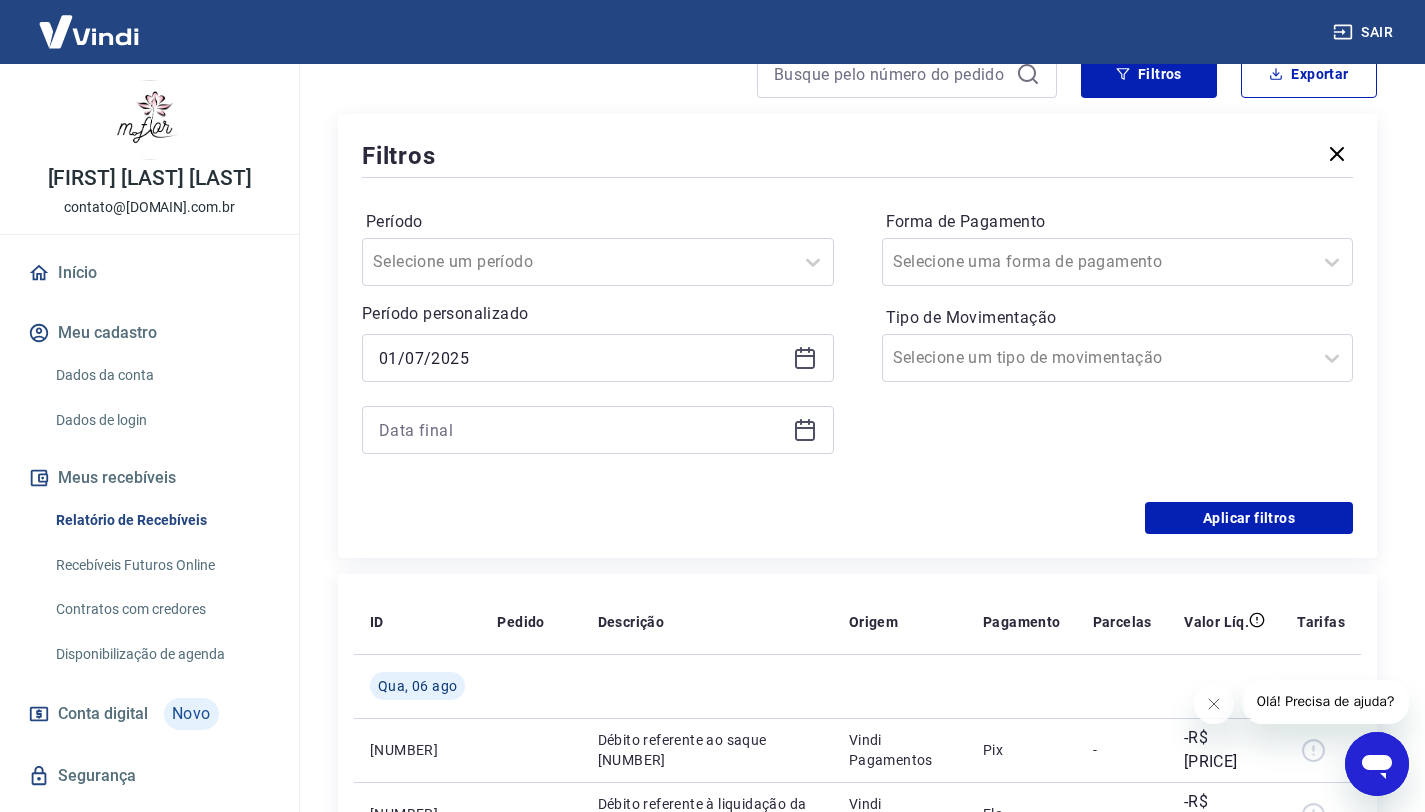 click at bounding box center (598, 430) 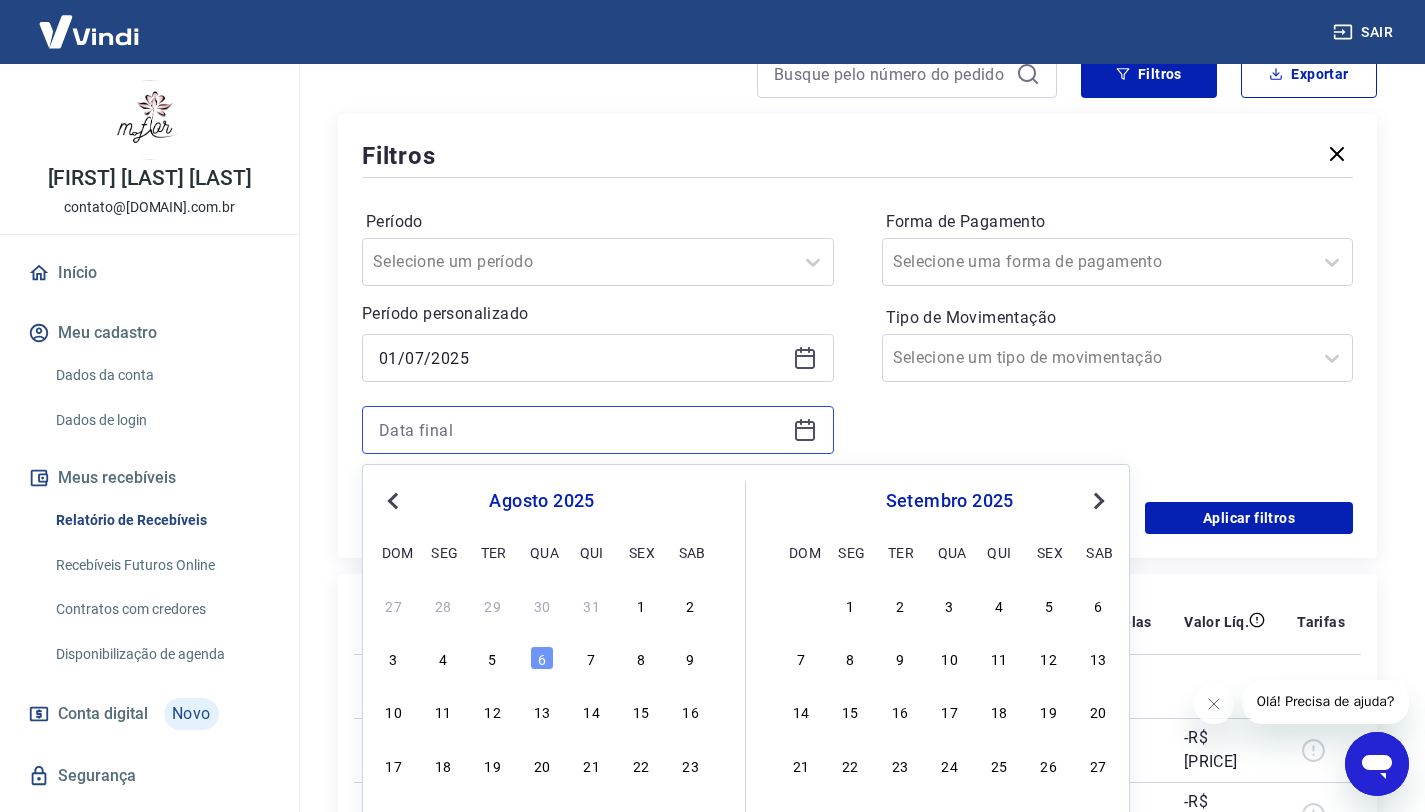 click at bounding box center [582, 430] 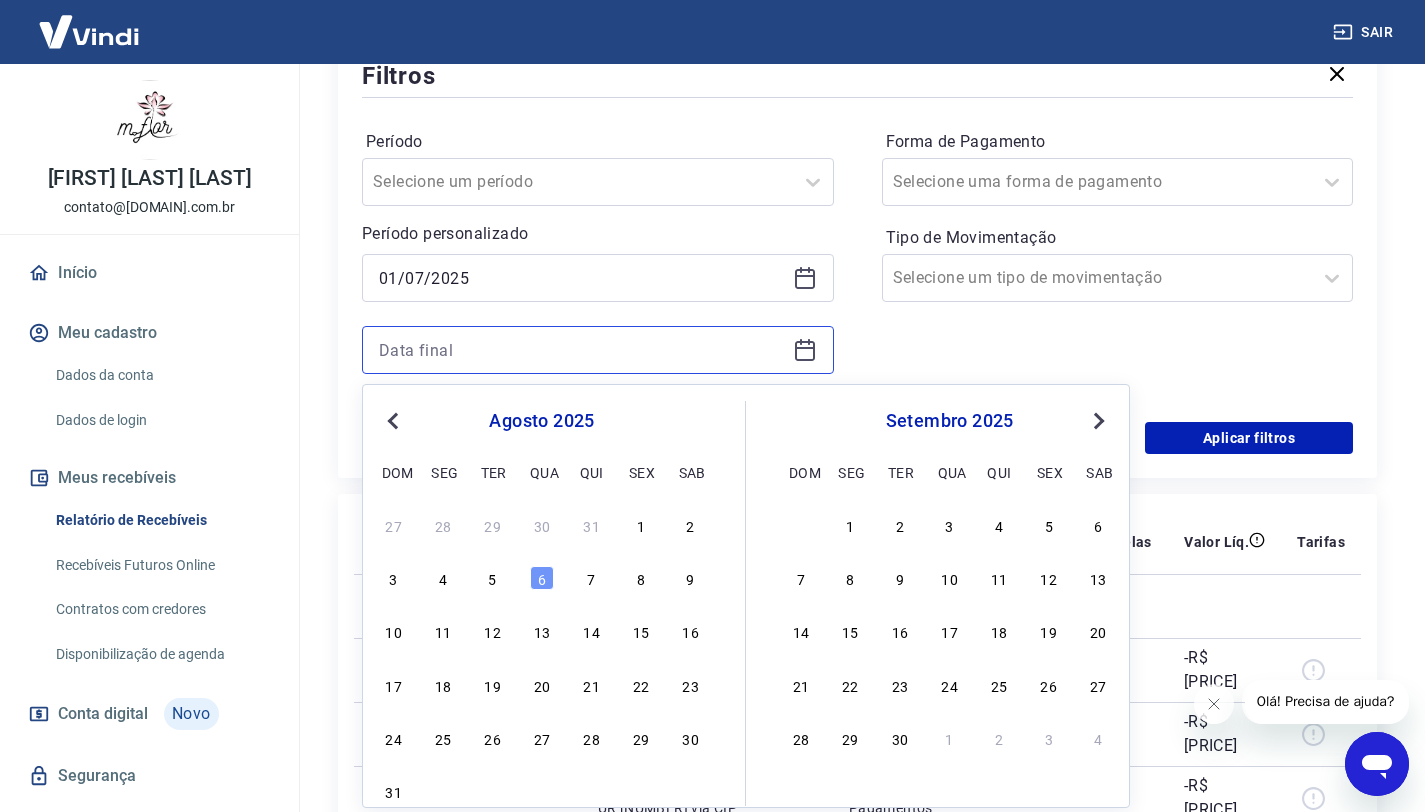 scroll, scrollTop: 317, scrollLeft: 0, axis: vertical 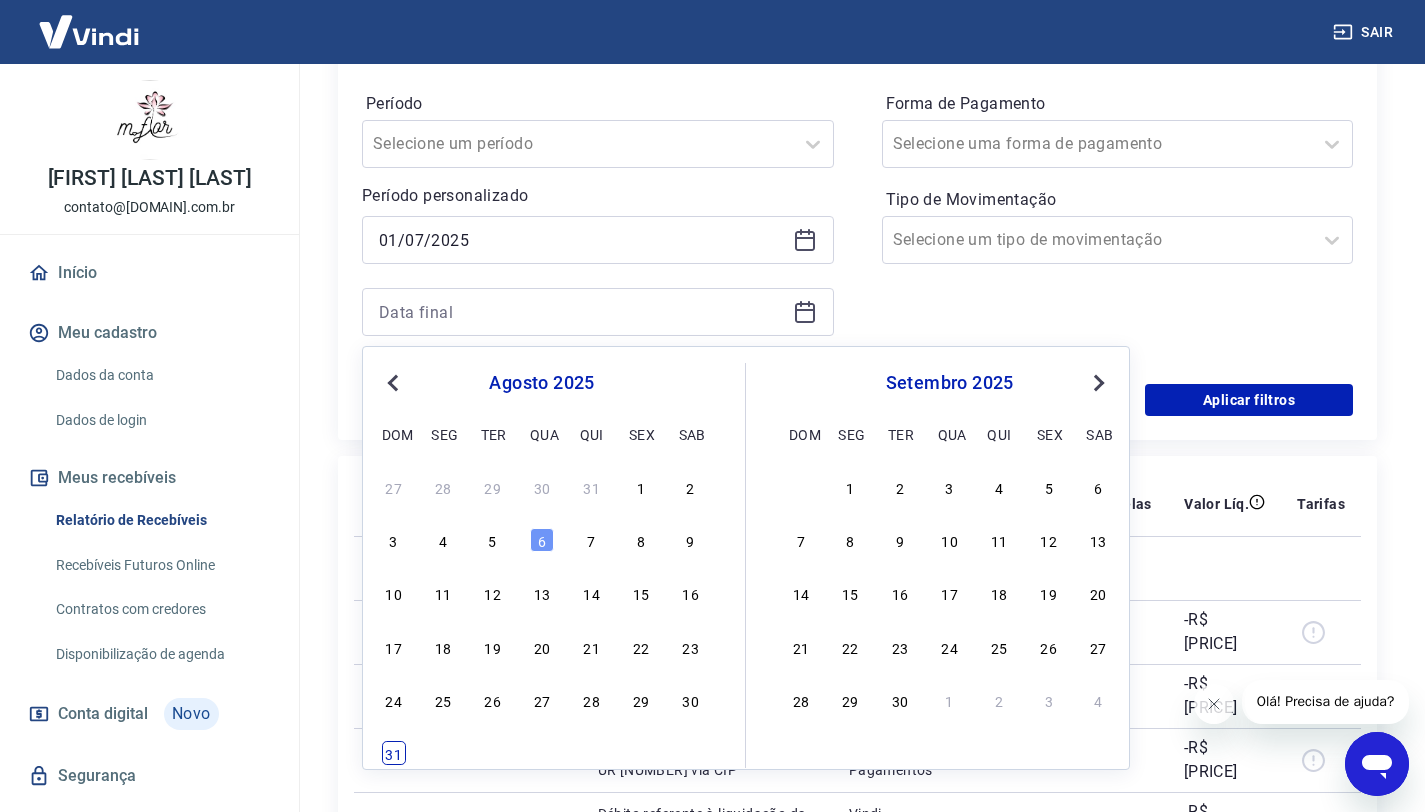 click on "31" at bounding box center [394, 753] 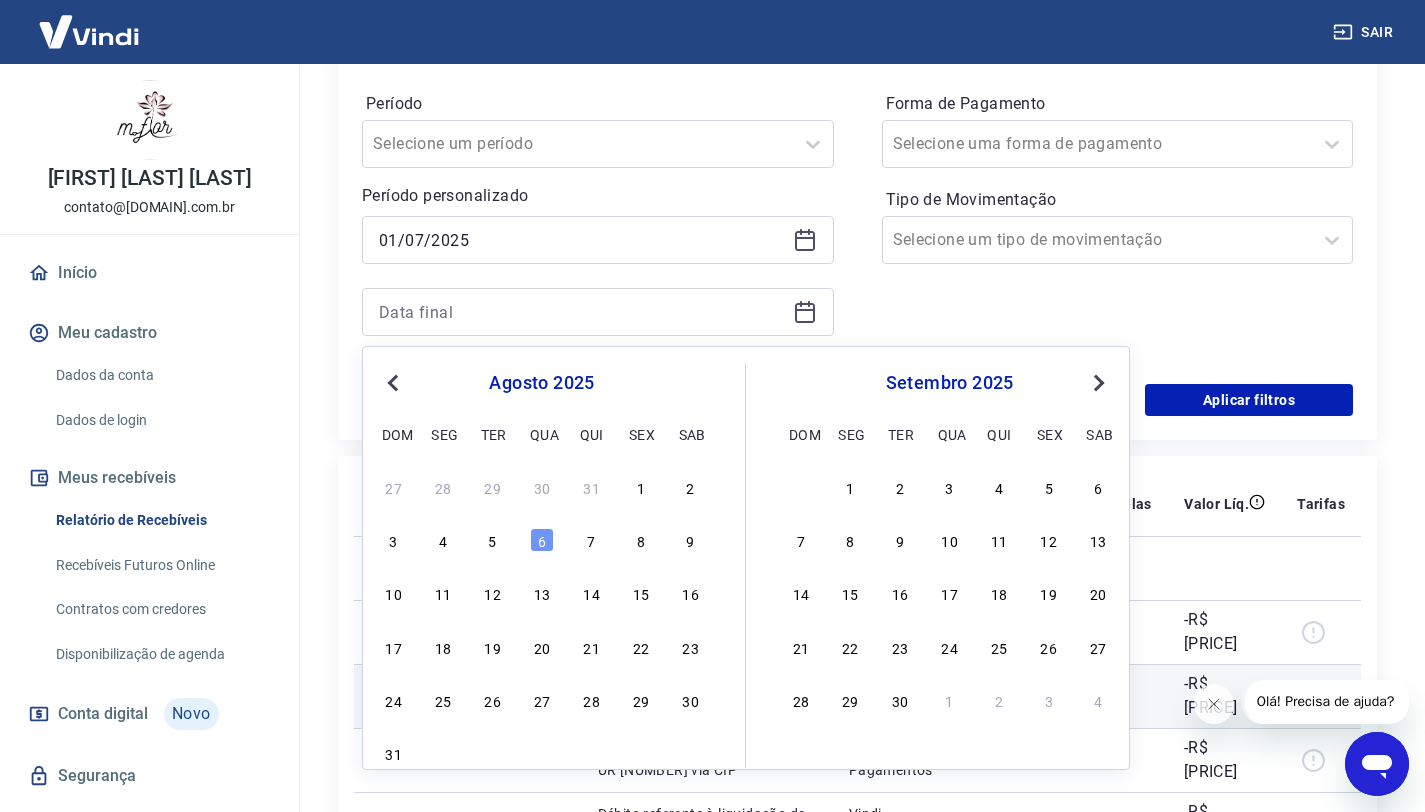 type on "31/08/2025" 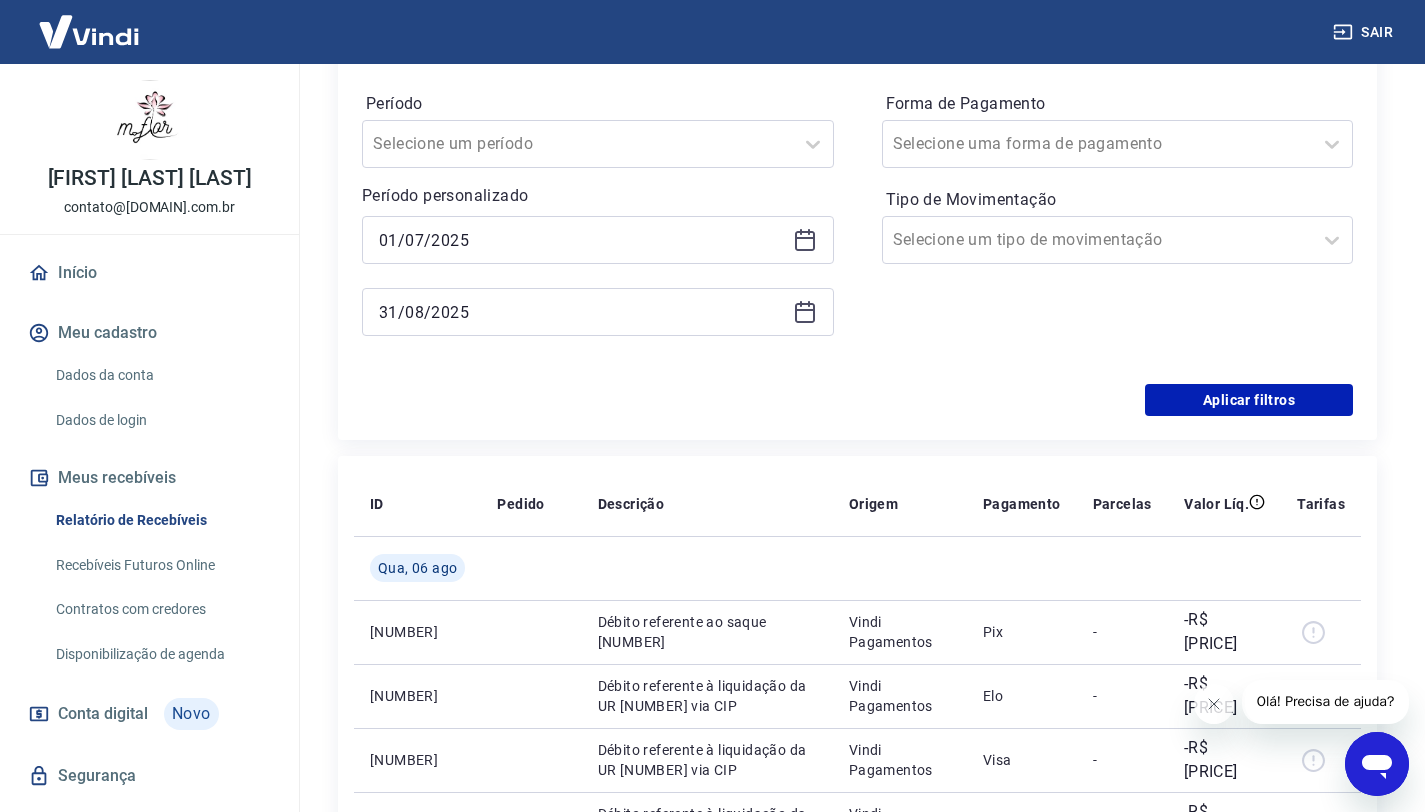 scroll, scrollTop: 293, scrollLeft: 0, axis: vertical 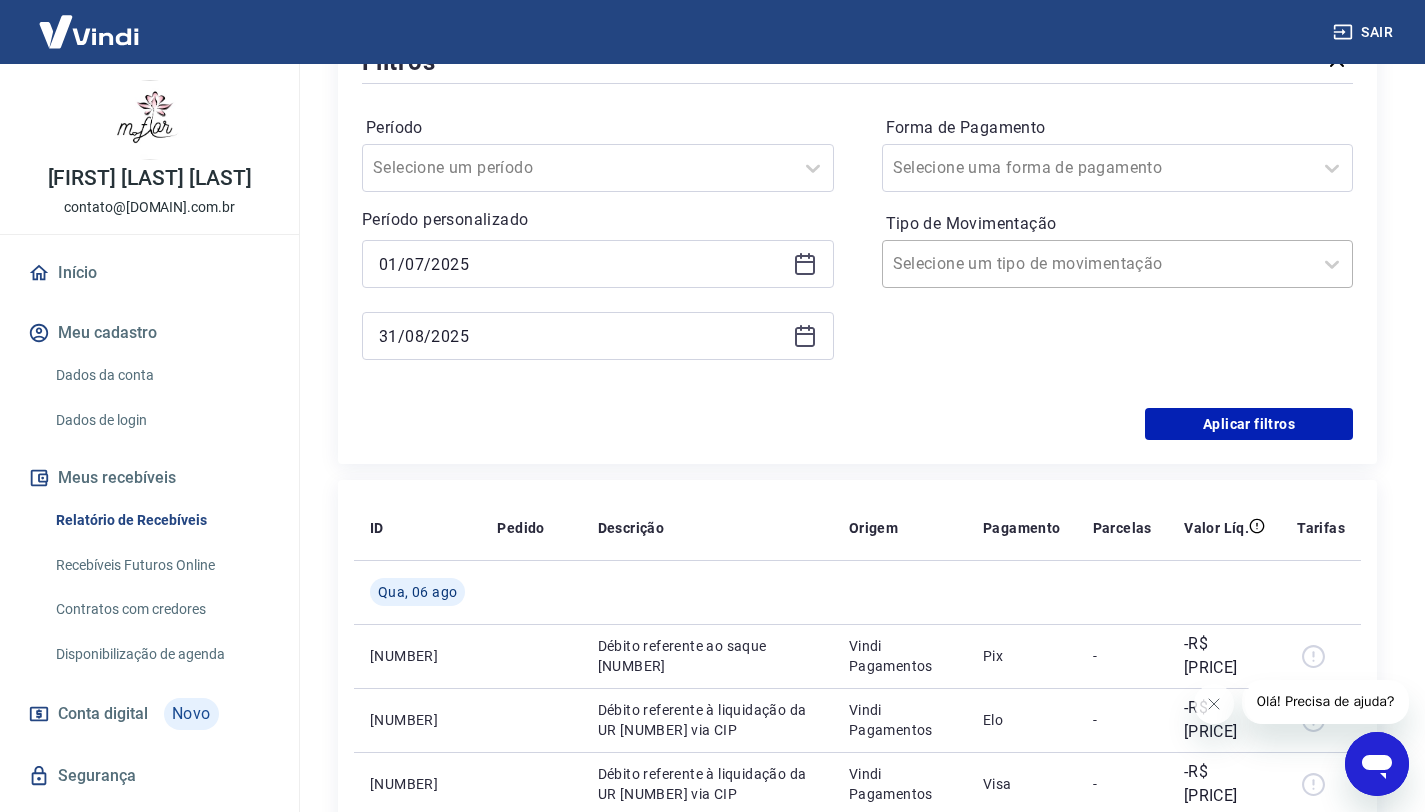 click on "Tipo de Movimentação" at bounding box center [994, 264] 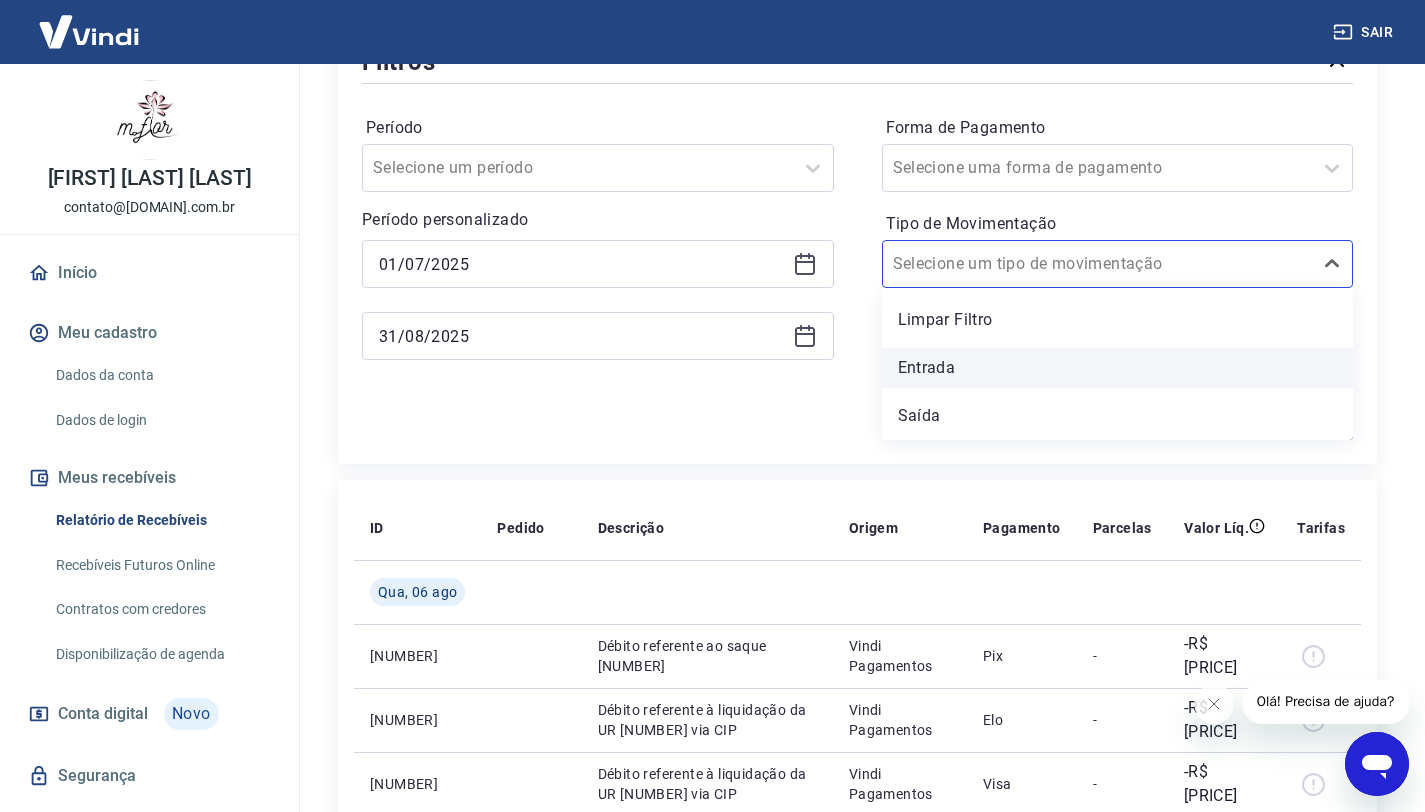 click on "Entrada" at bounding box center [1118, 368] 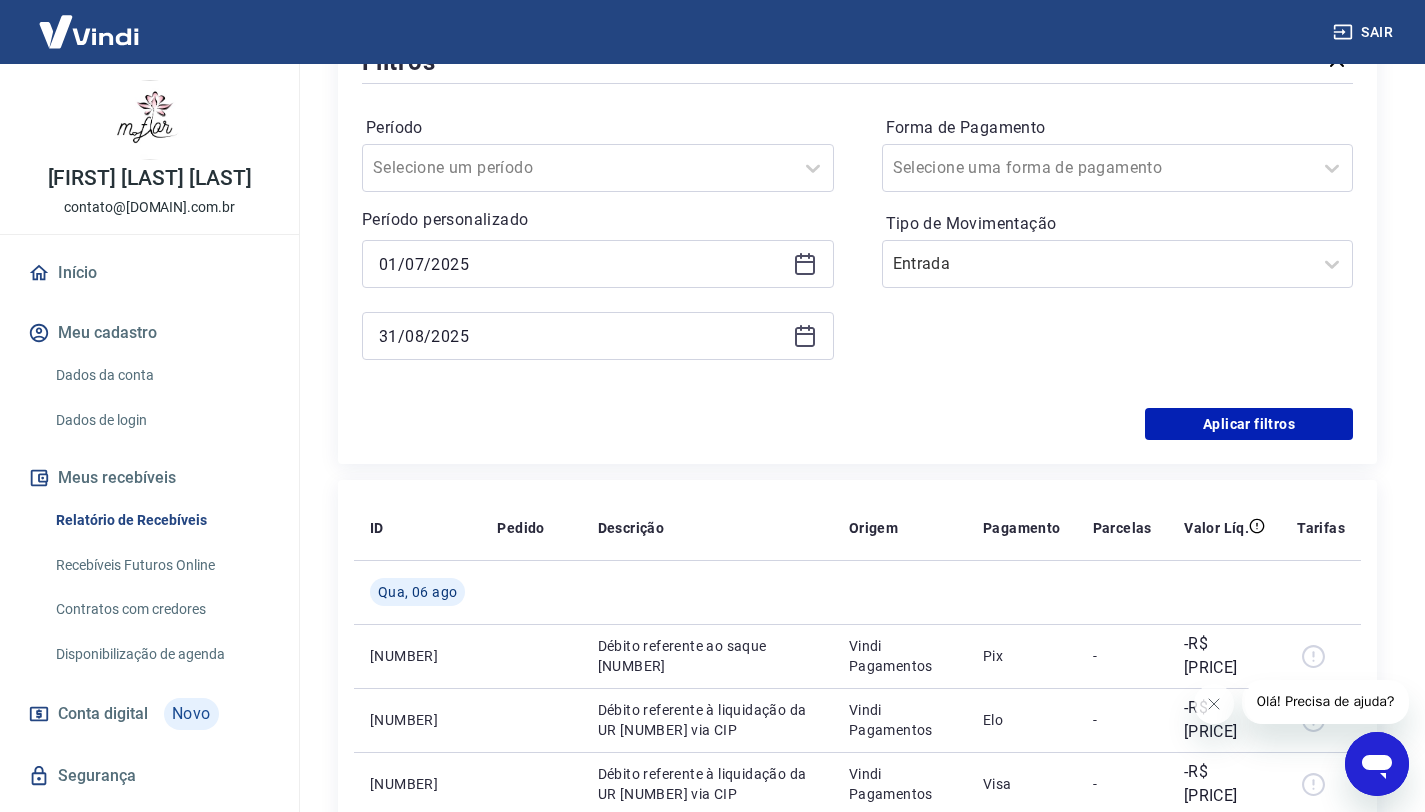 click on "Aplicar filtros" at bounding box center [857, 424] 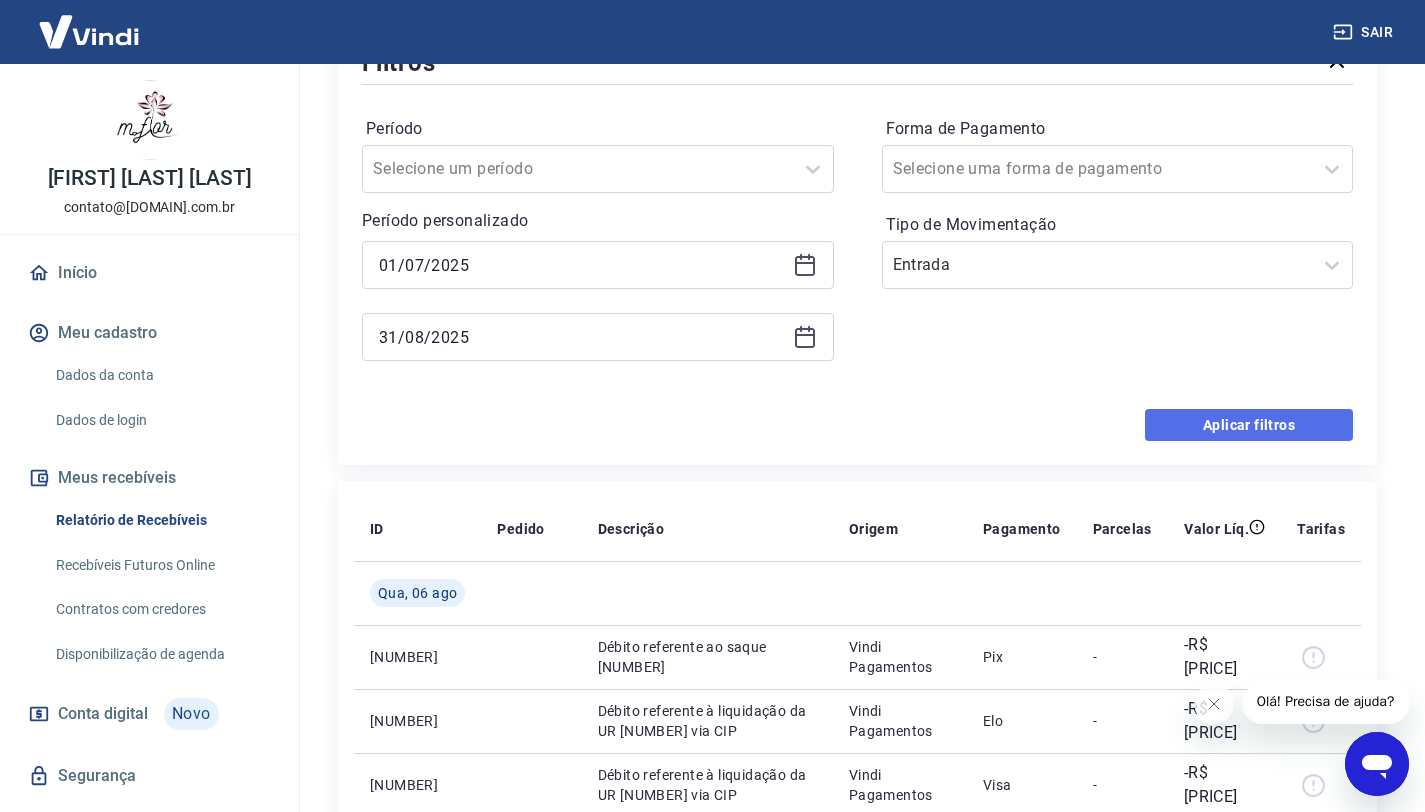 click on "Aplicar filtros" at bounding box center (1249, 425) 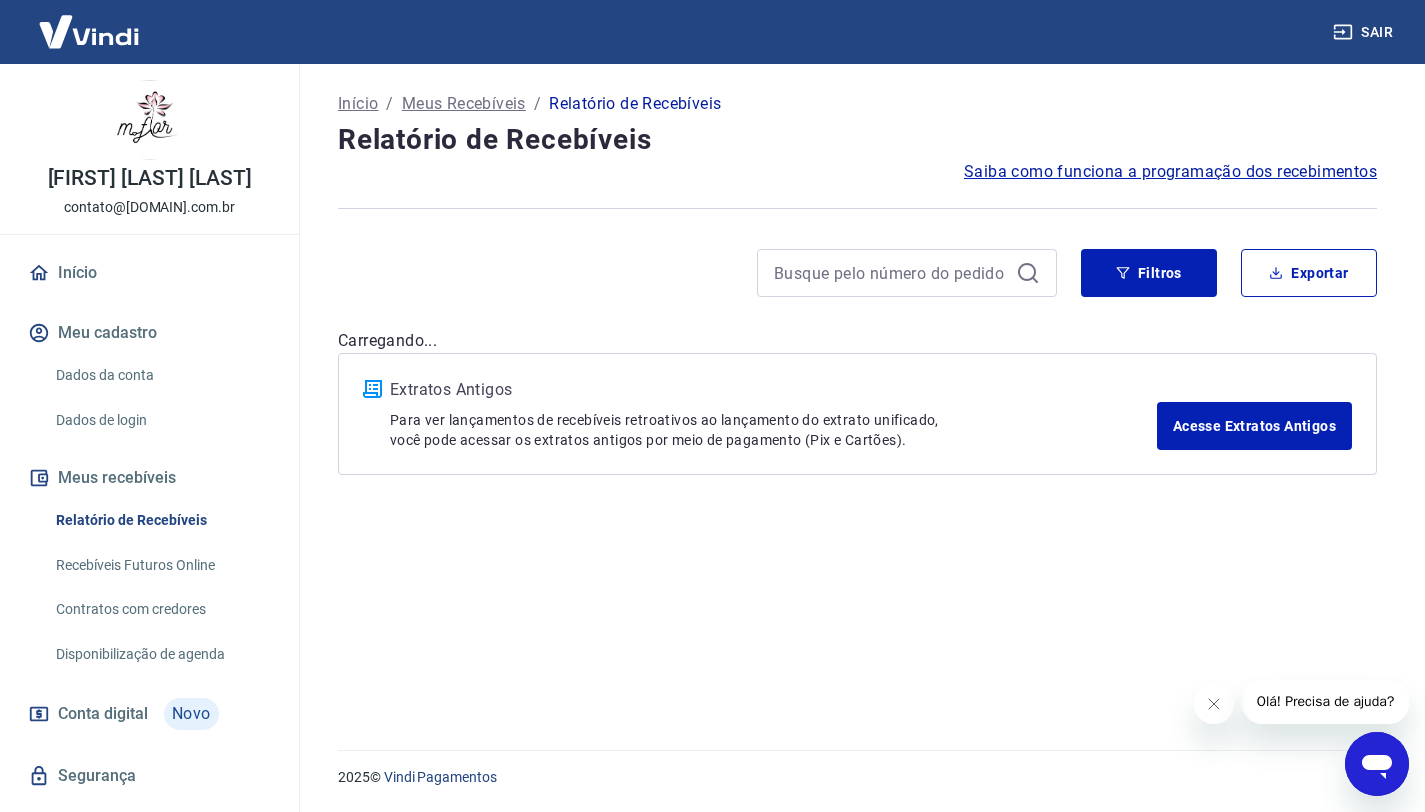 scroll, scrollTop: 0, scrollLeft: 0, axis: both 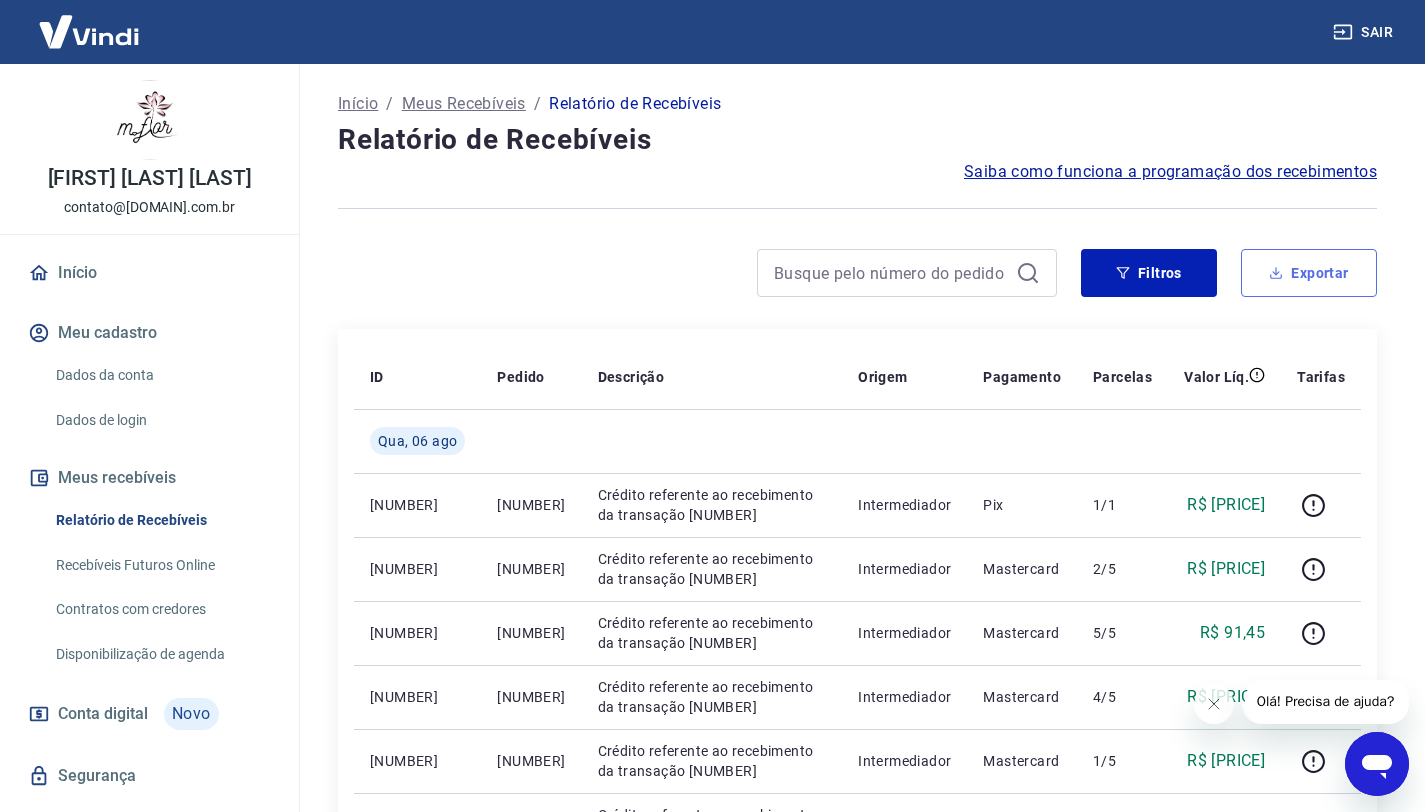 click on "Exportar" at bounding box center (1309, 273) 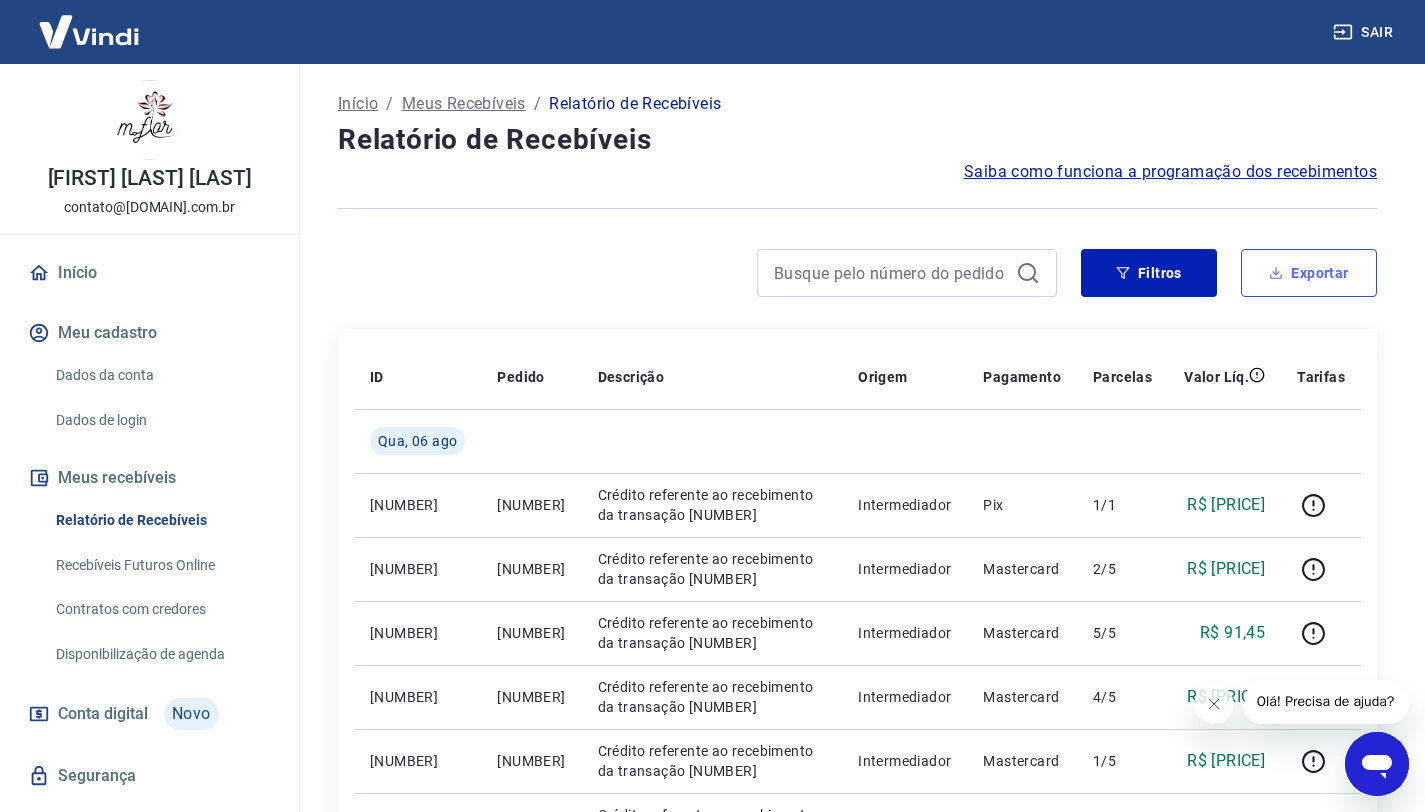 type on "01/07/2025" 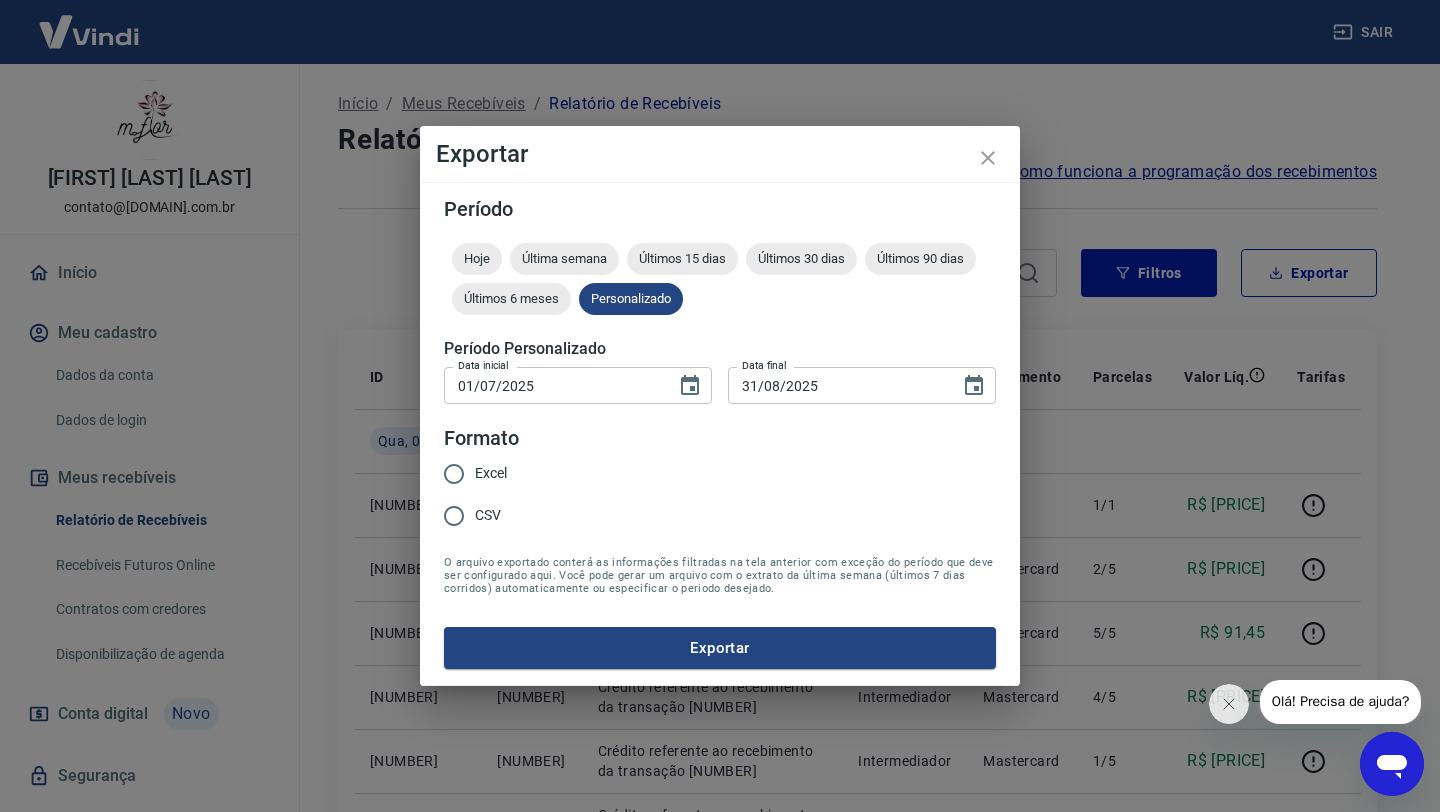 click on "CSV" at bounding box center [454, 516] 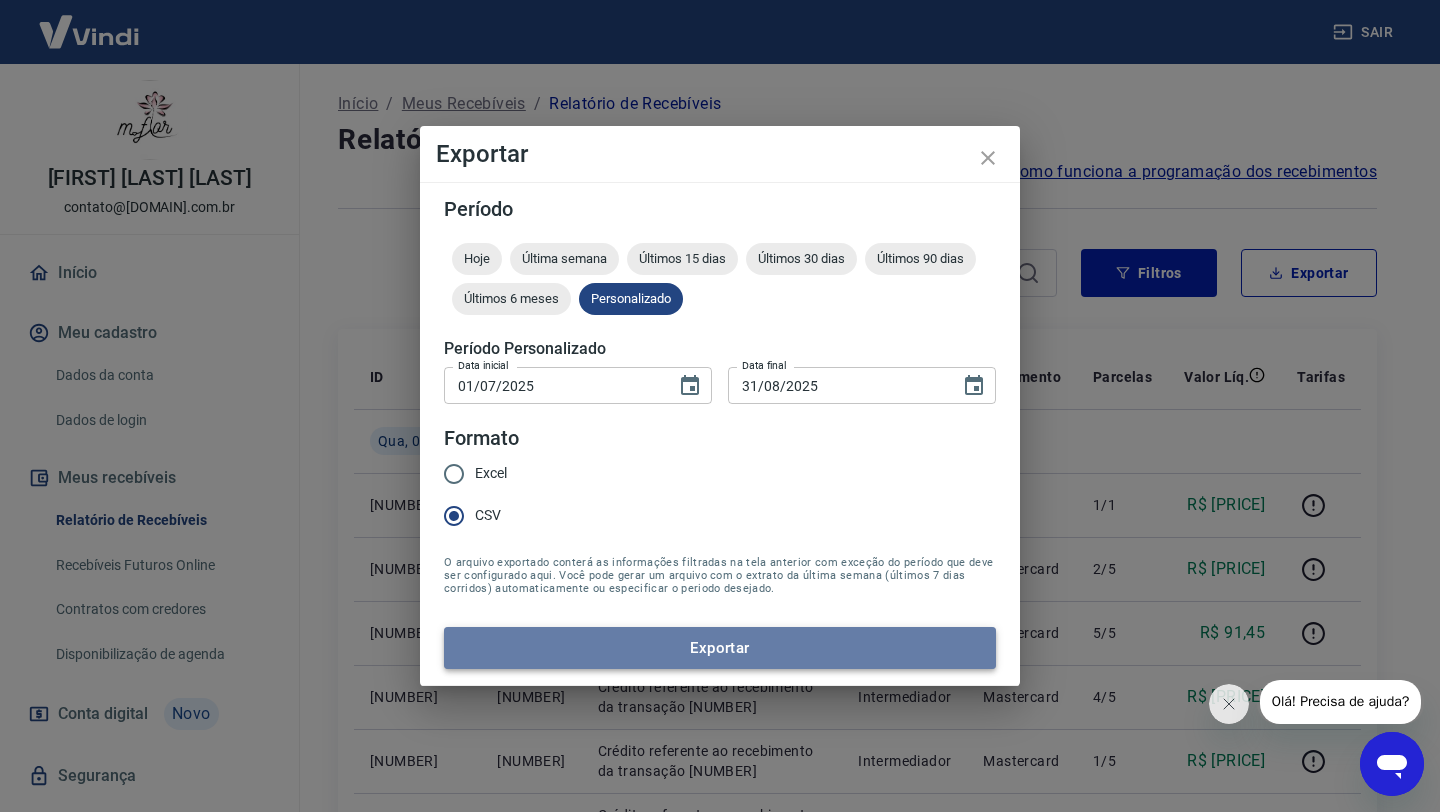 click on "Exportar" at bounding box center (720, 648) 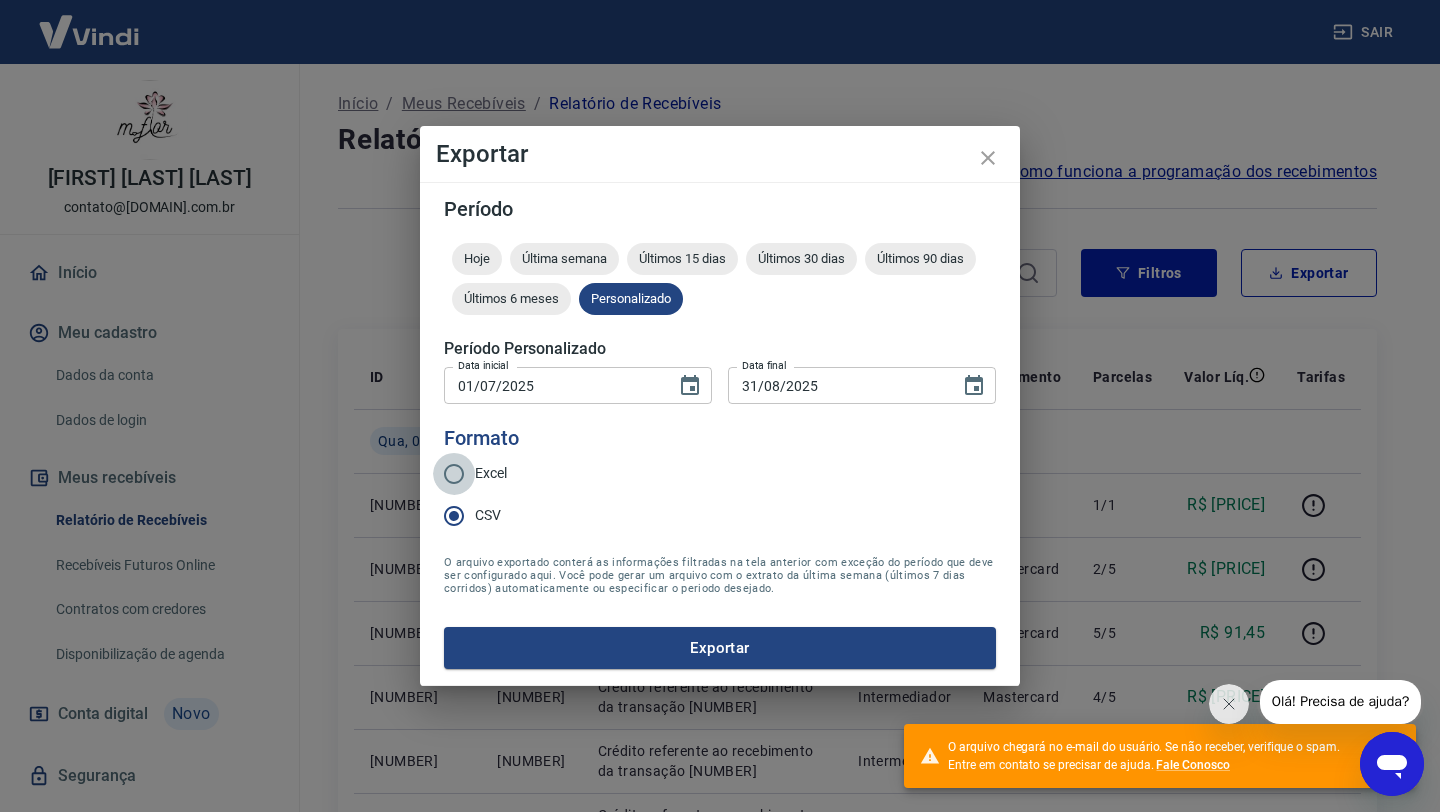 click on "Excel" at bounding box center (454, 474) 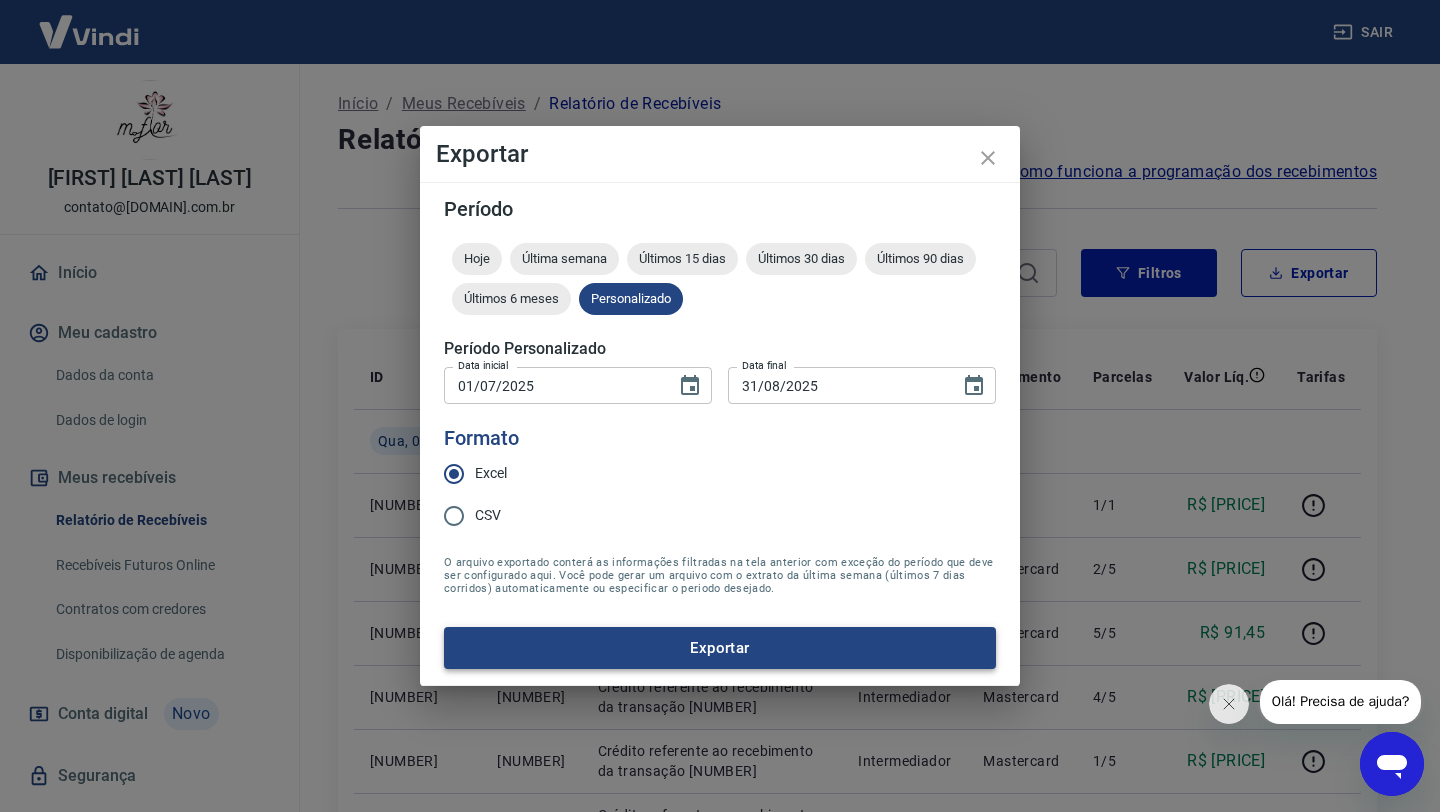 click on "Exportar" at bounding box center (720, 648) 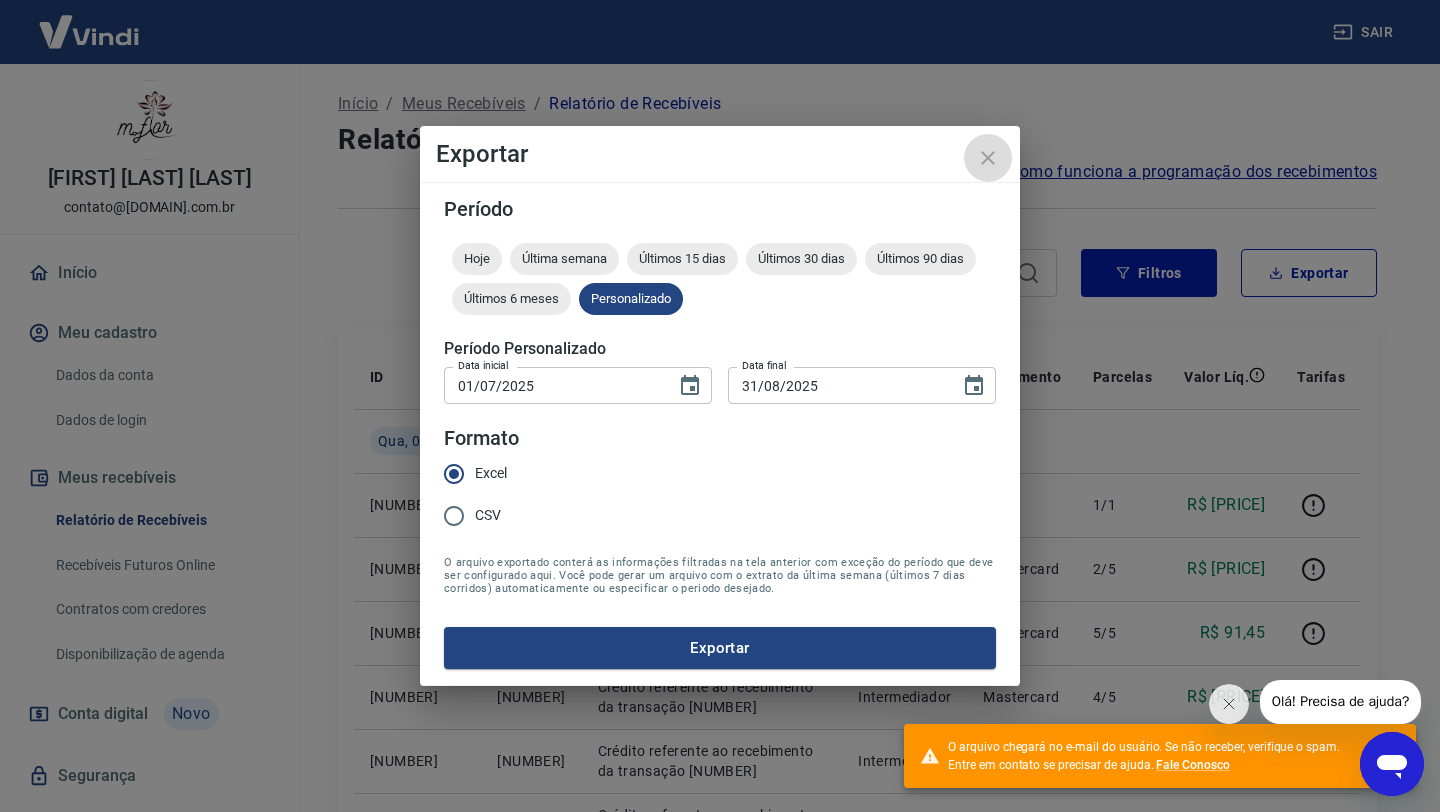 click 